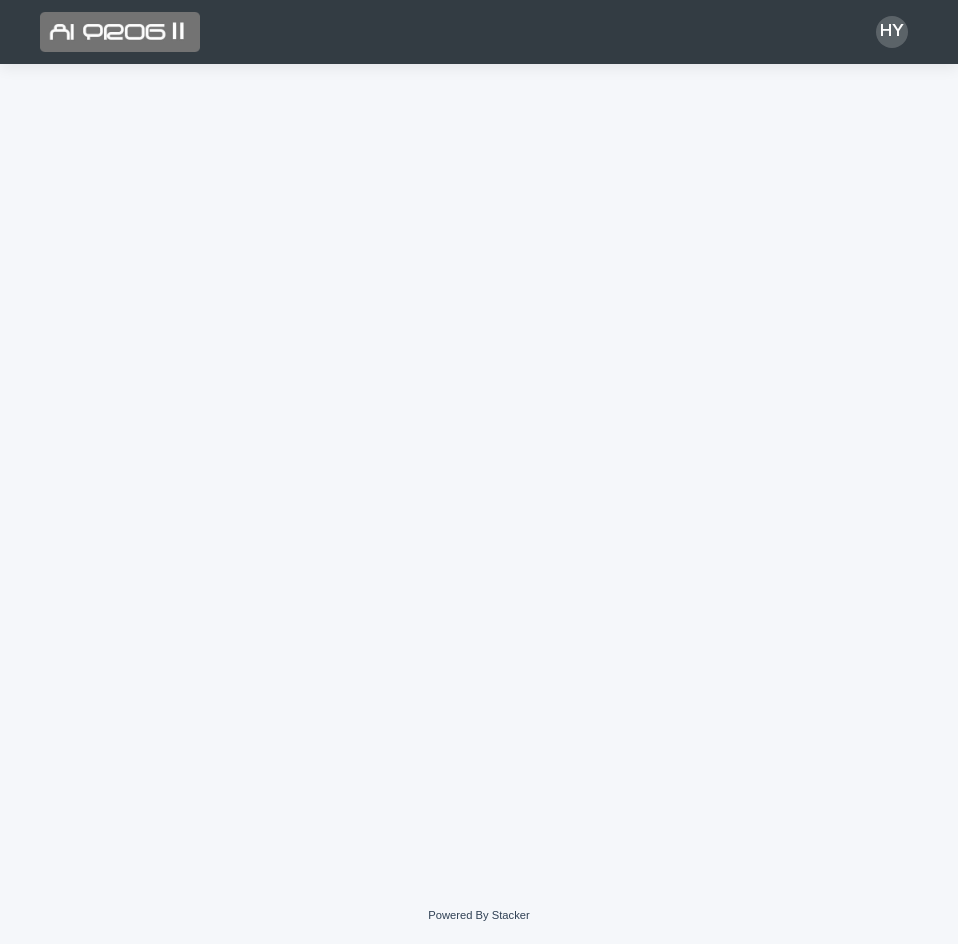 scroll, scrollTop: 0, scrollLeft: 0, axis: both 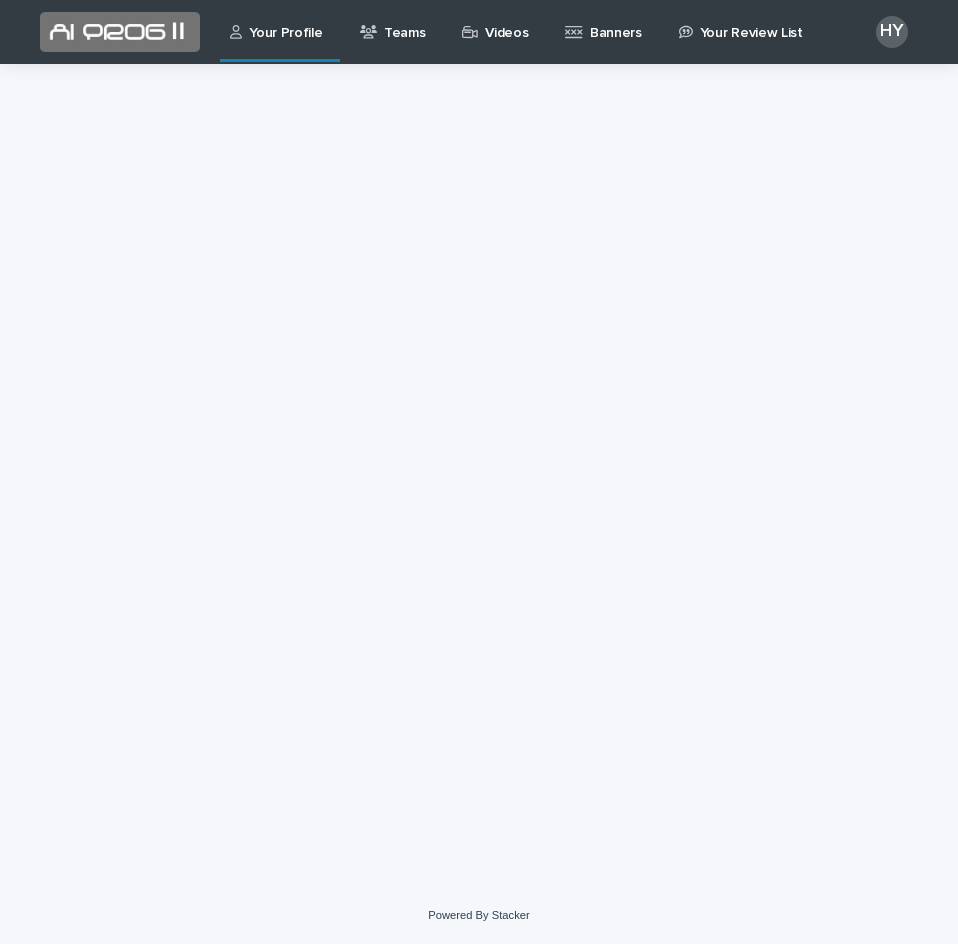 click on "Videos" at bounding box center (506, 21) 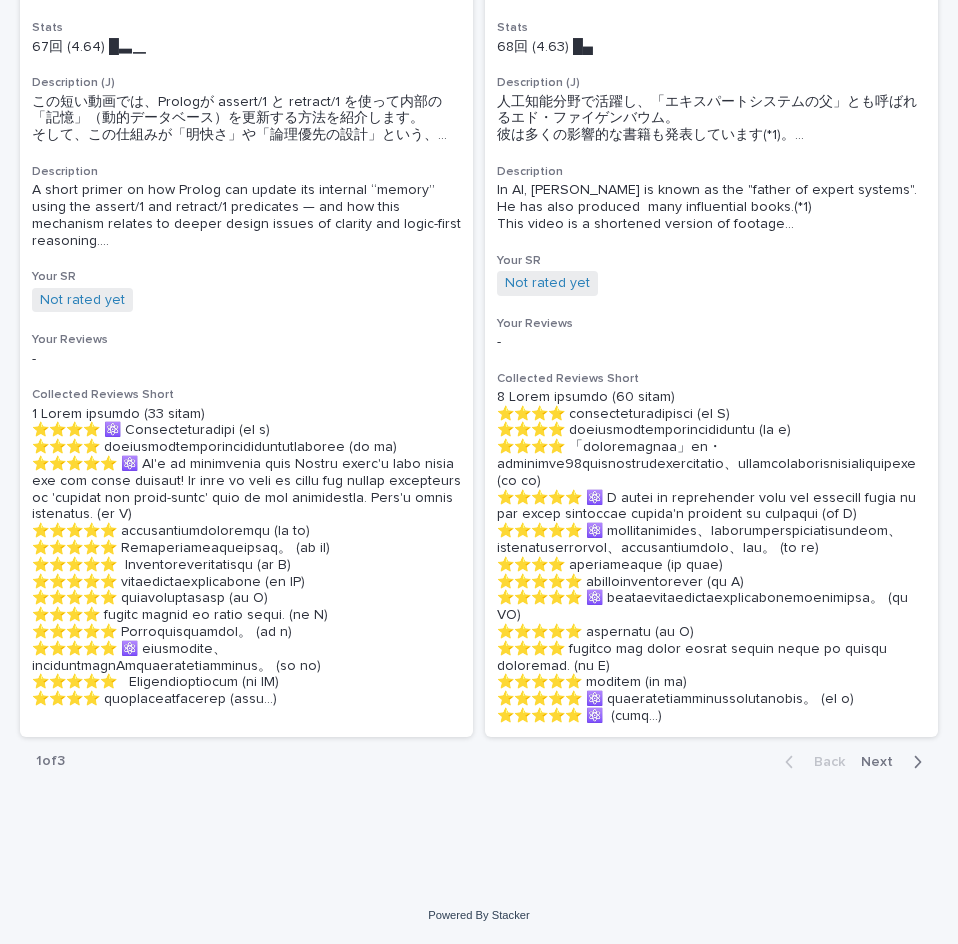 scroll, scrollTop: 6131, scrollLeft: 0, axis: vertical 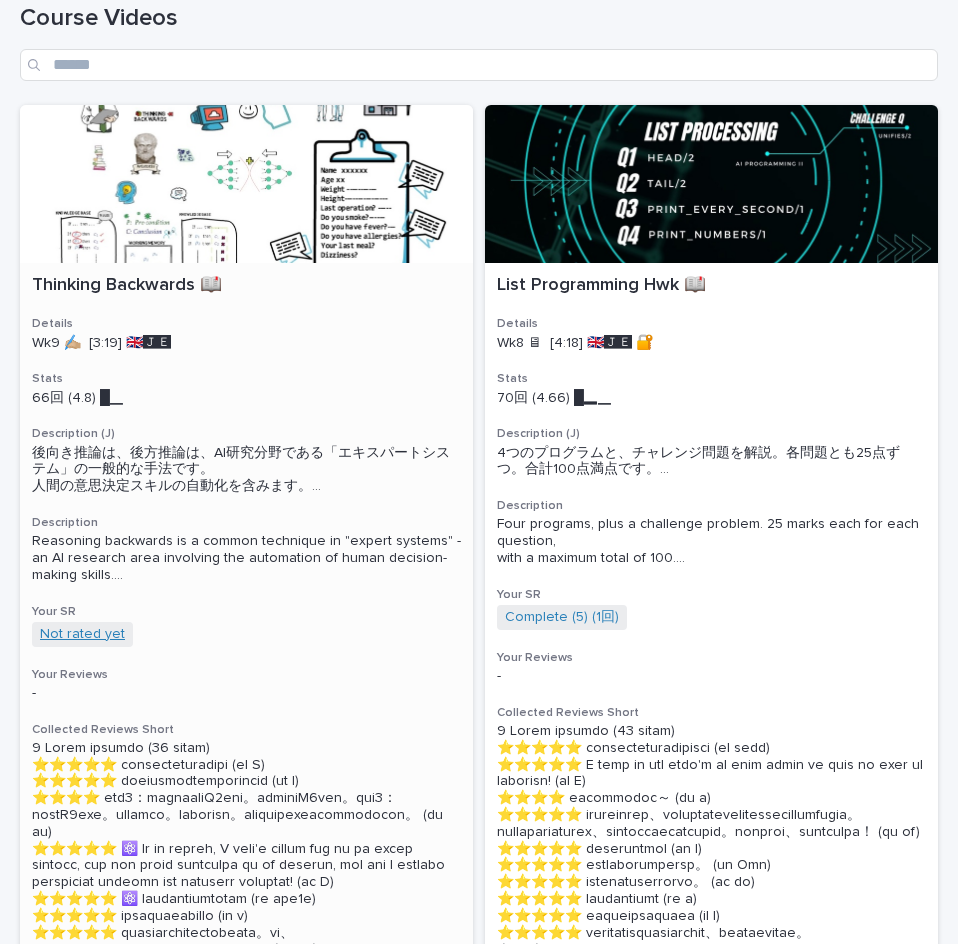 click on "Not rated yet" at bounding box center (82, 634) 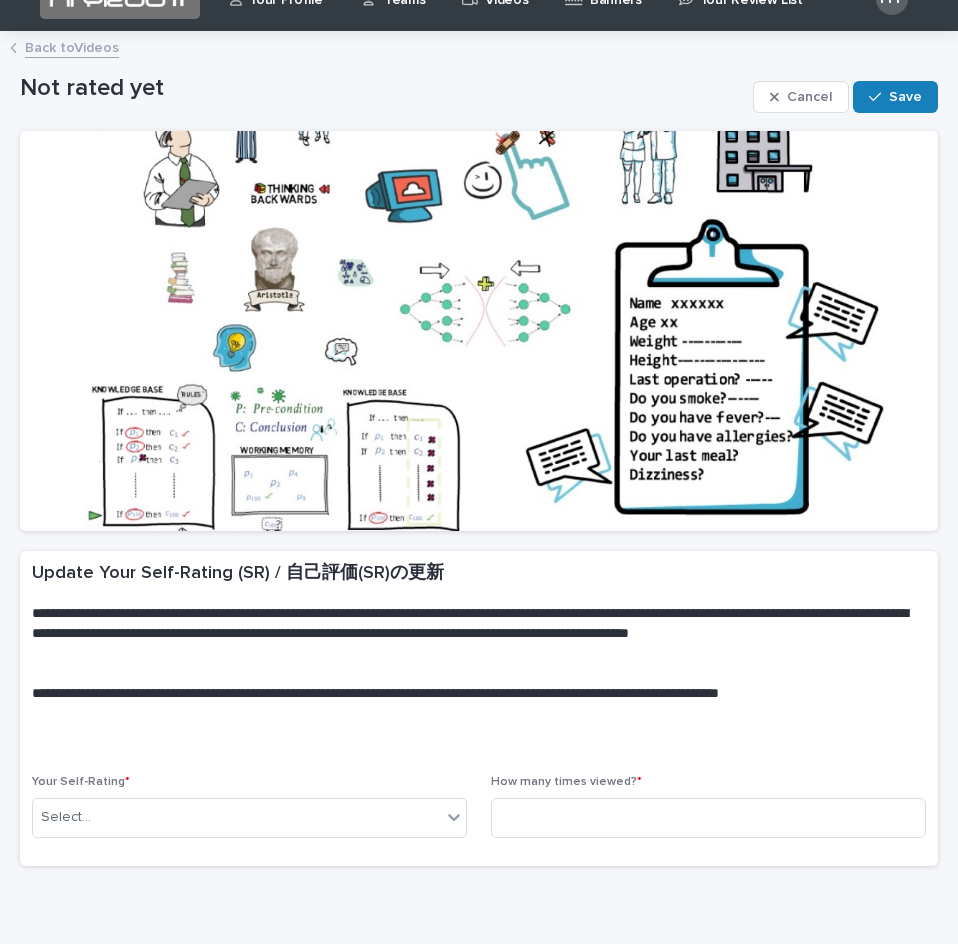 scroll, scrollTop: 127, scrollLeft: 0, axis: vertical 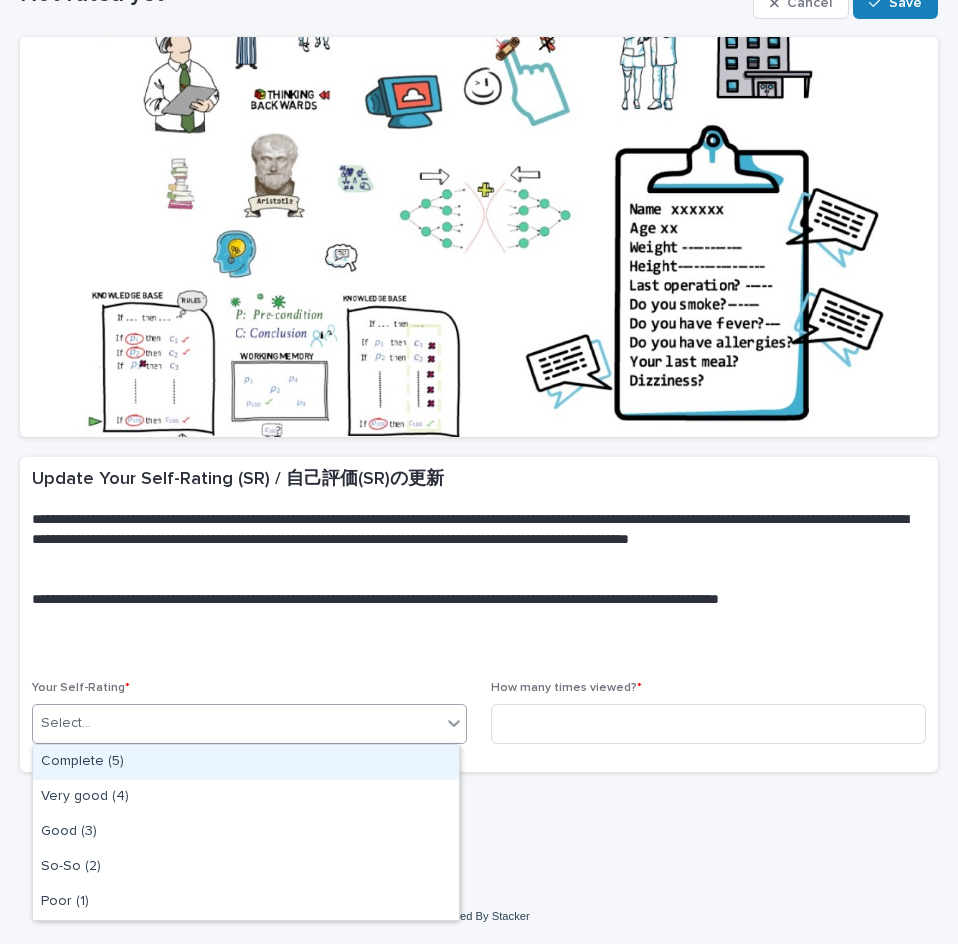 click on "Select..." at bounding box center (249, 724) 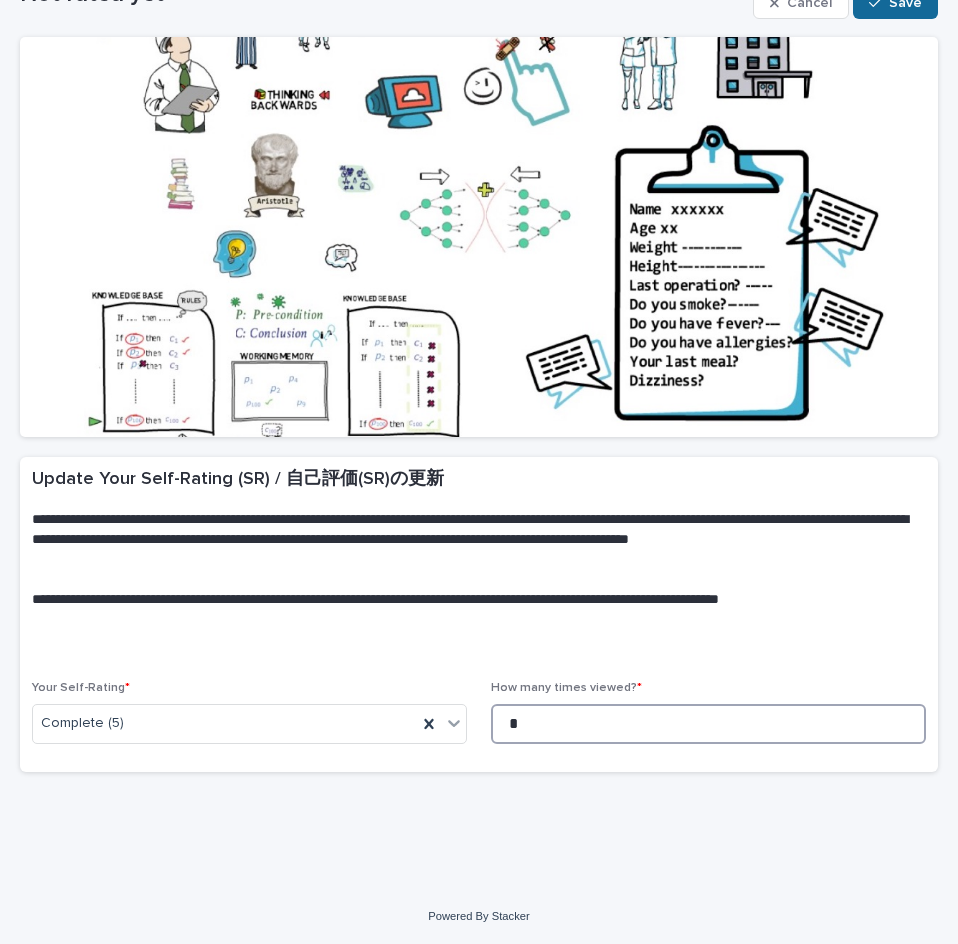 type on "*" 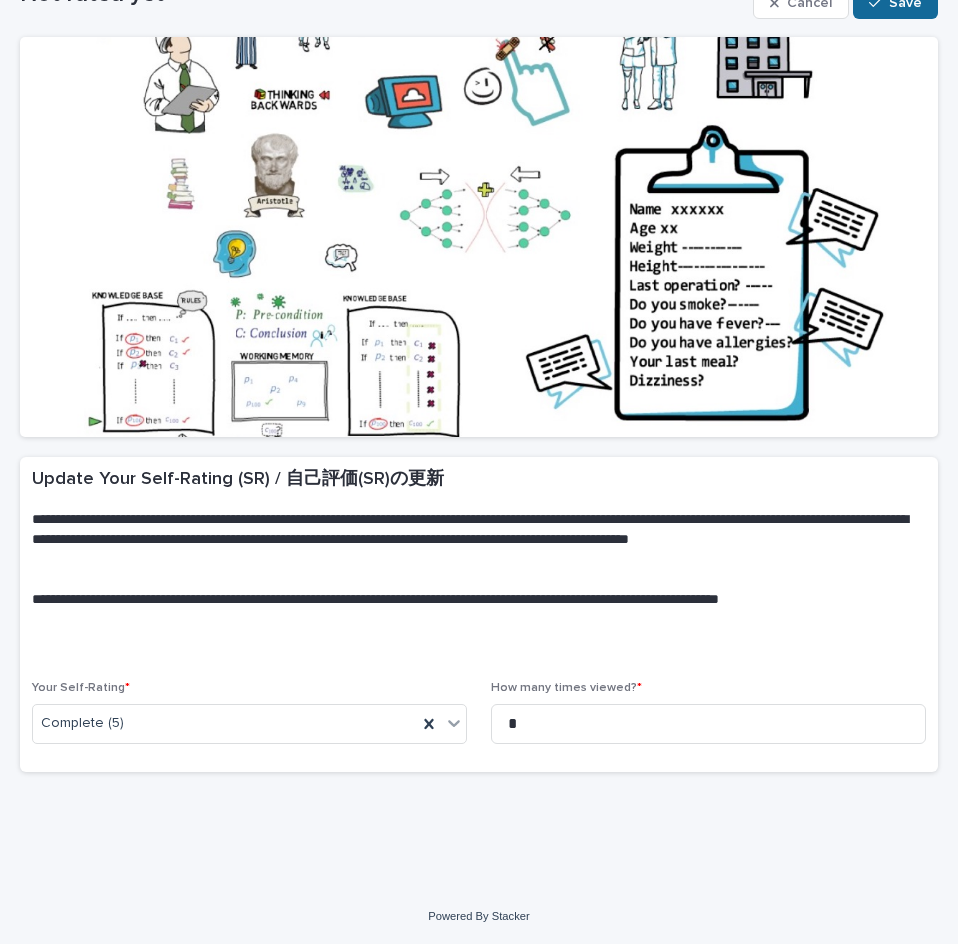 click on "Save" at bounding box center [895, 3] 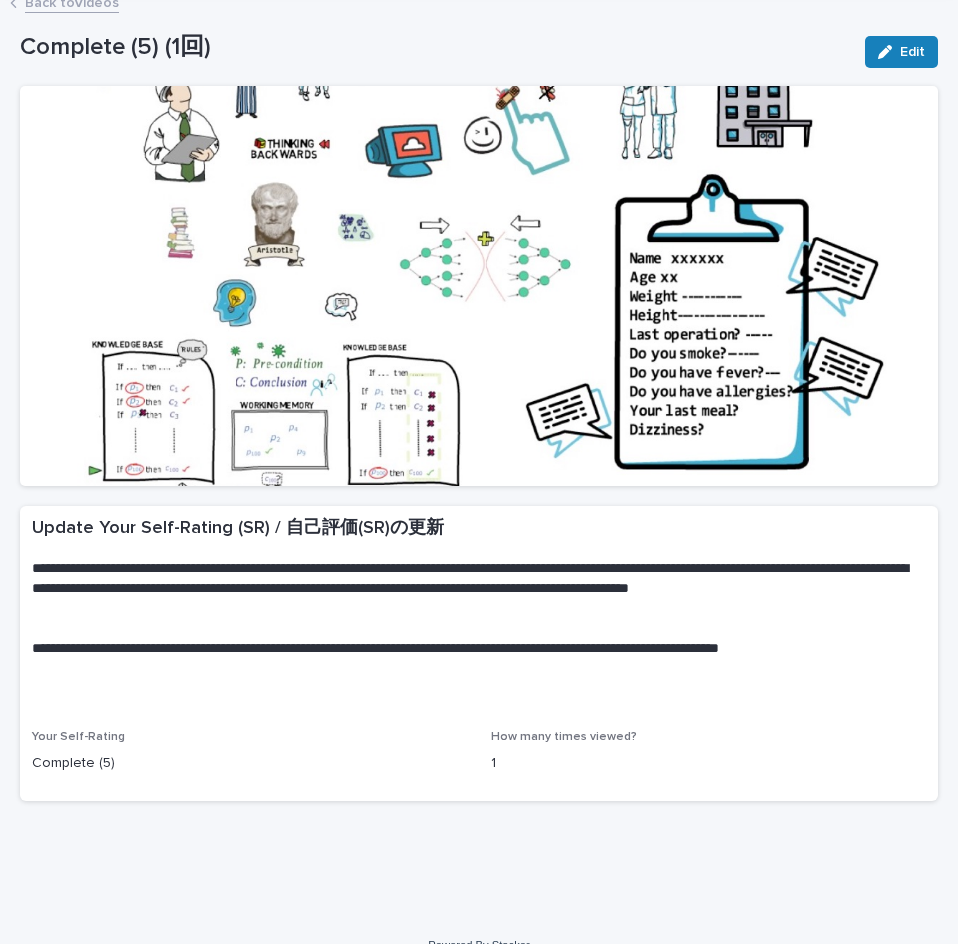 scroll, scrollTop: 0, scrollLeft: 0, axis: both 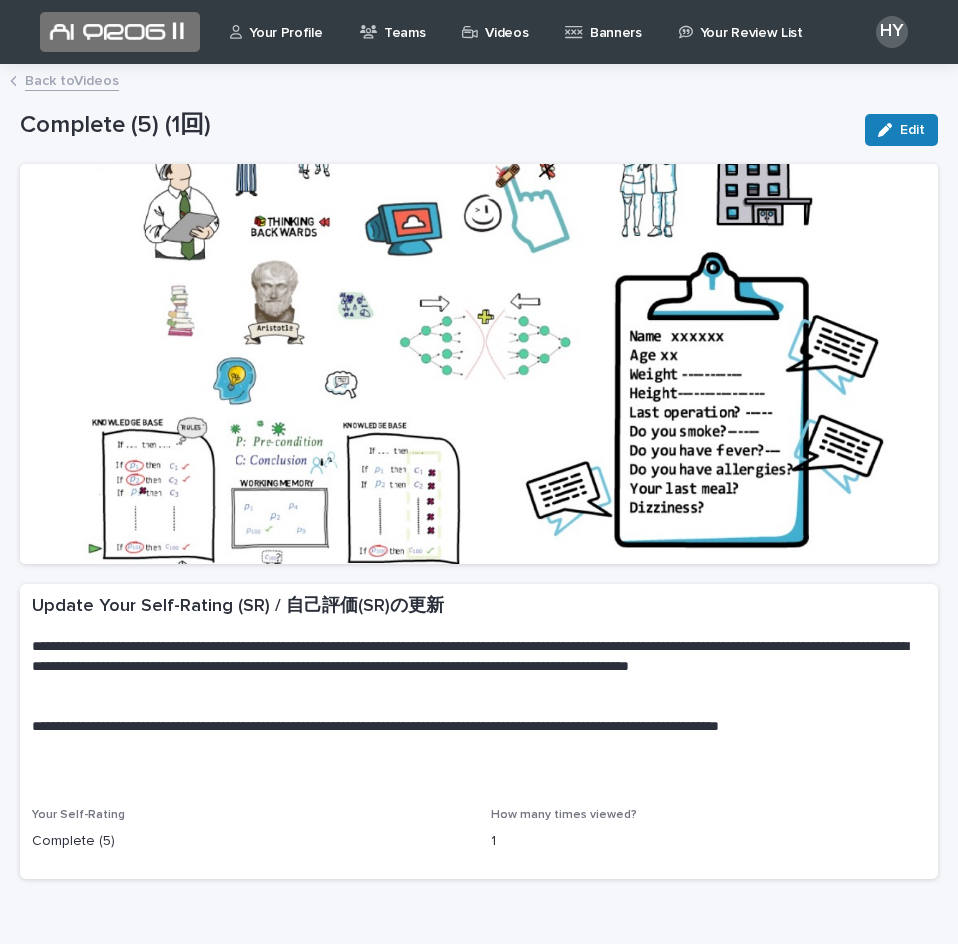 click on "Videos" at bounding box center (498, 31) 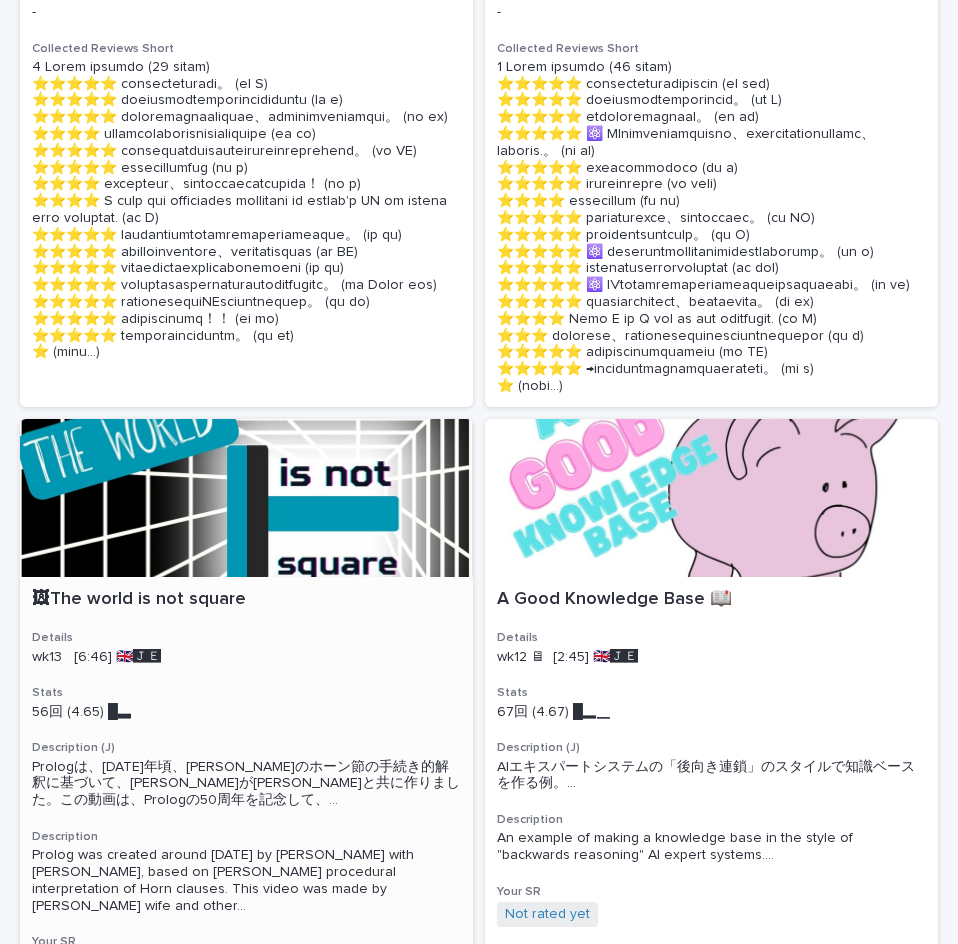 scroll, scrollTop: 1200, scrollLeft: 0, axis: vertical 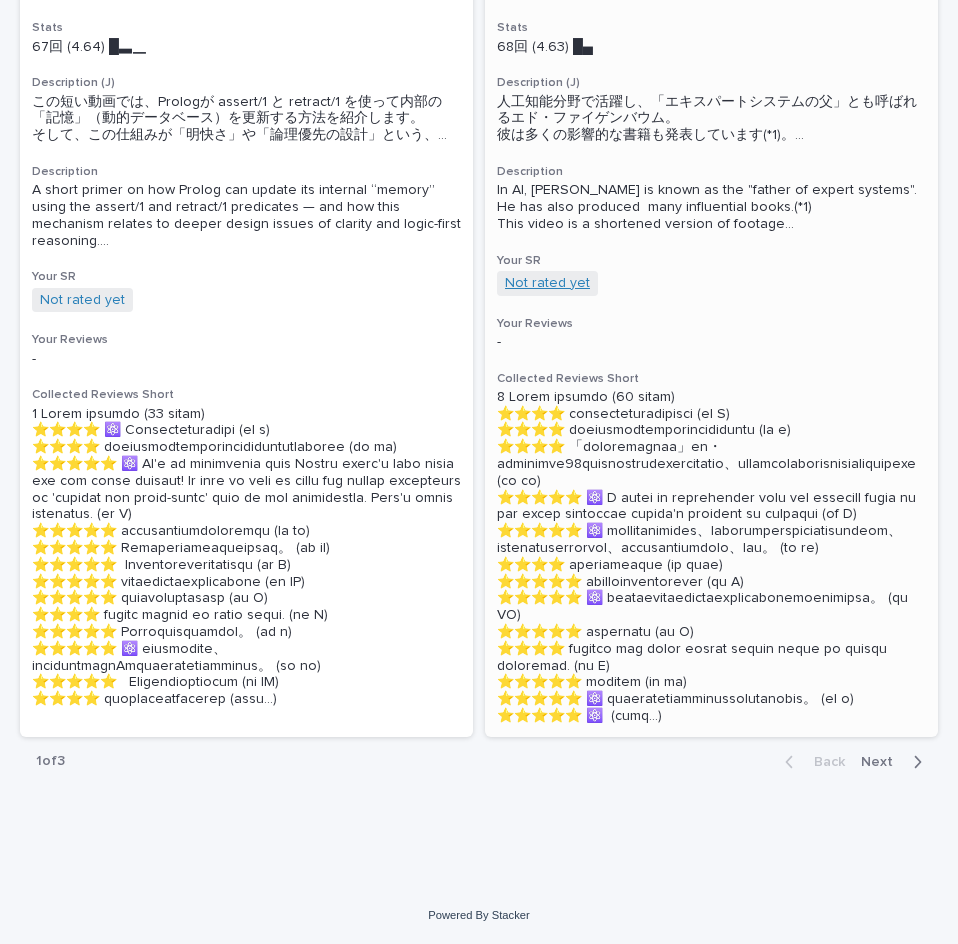 click on "Not rated yet" at bounding box center (547, 283) 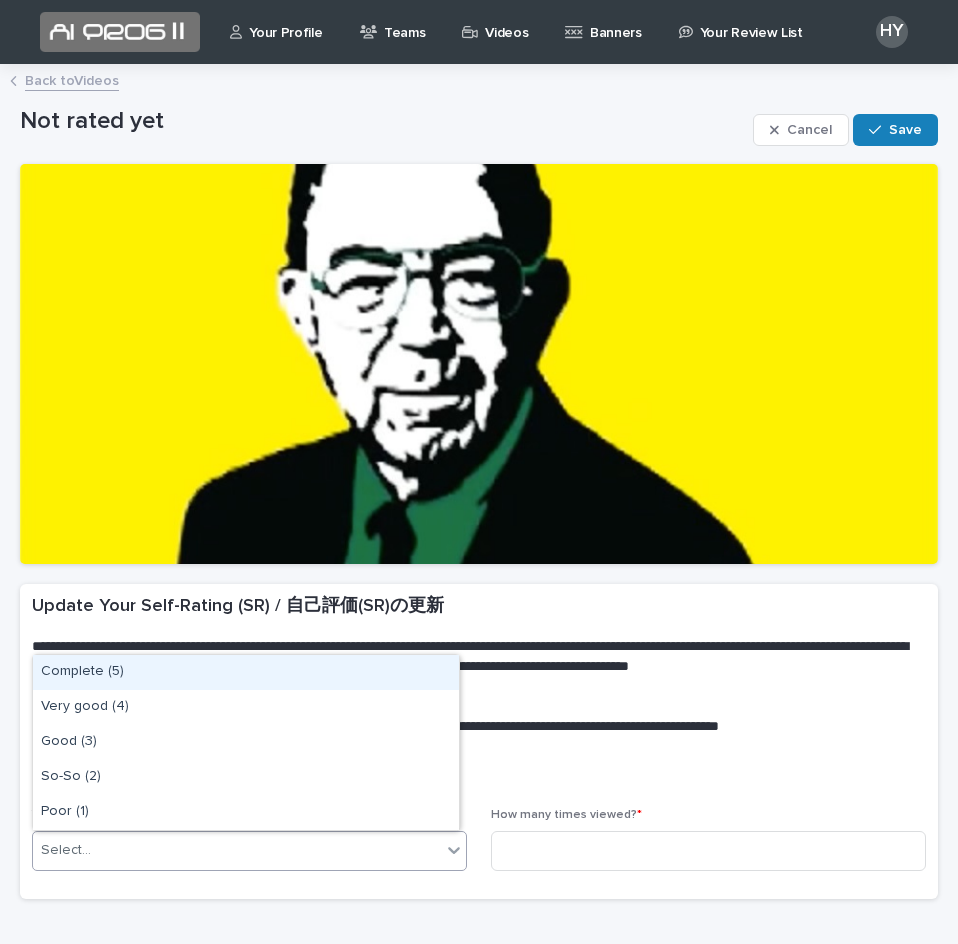 click on "Select..." at bounding box center (237, 850) 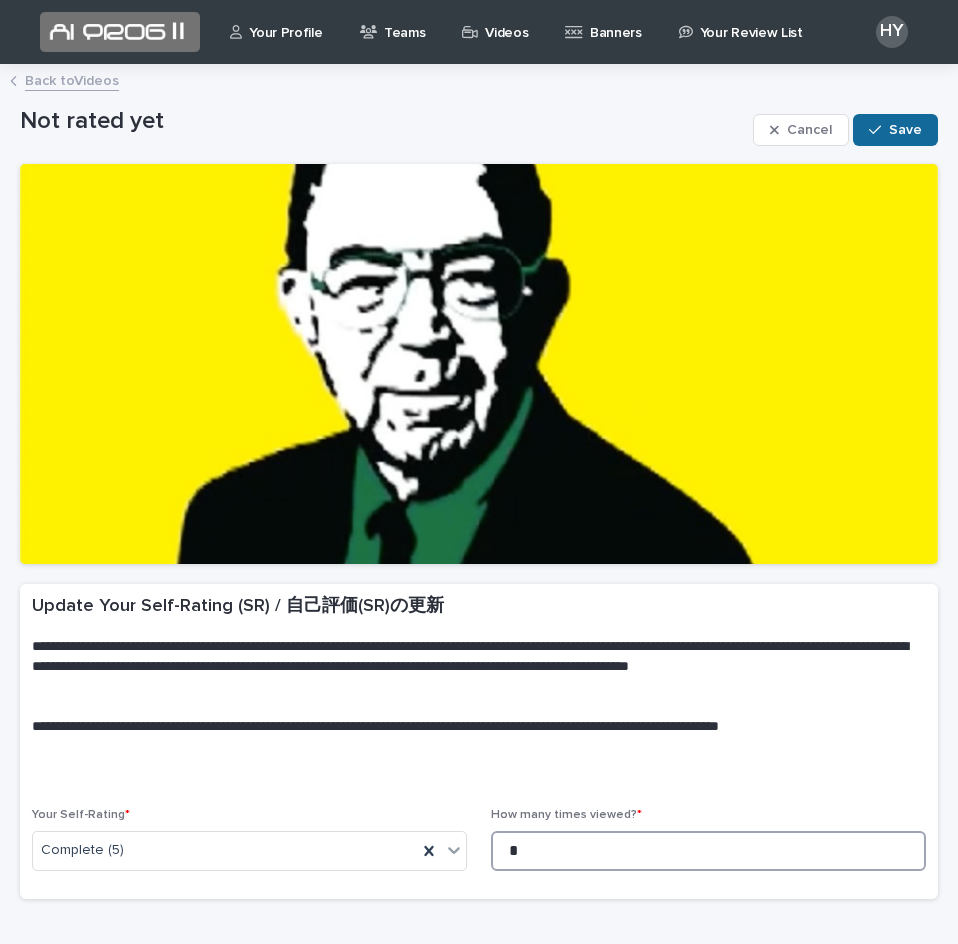 type on "*" 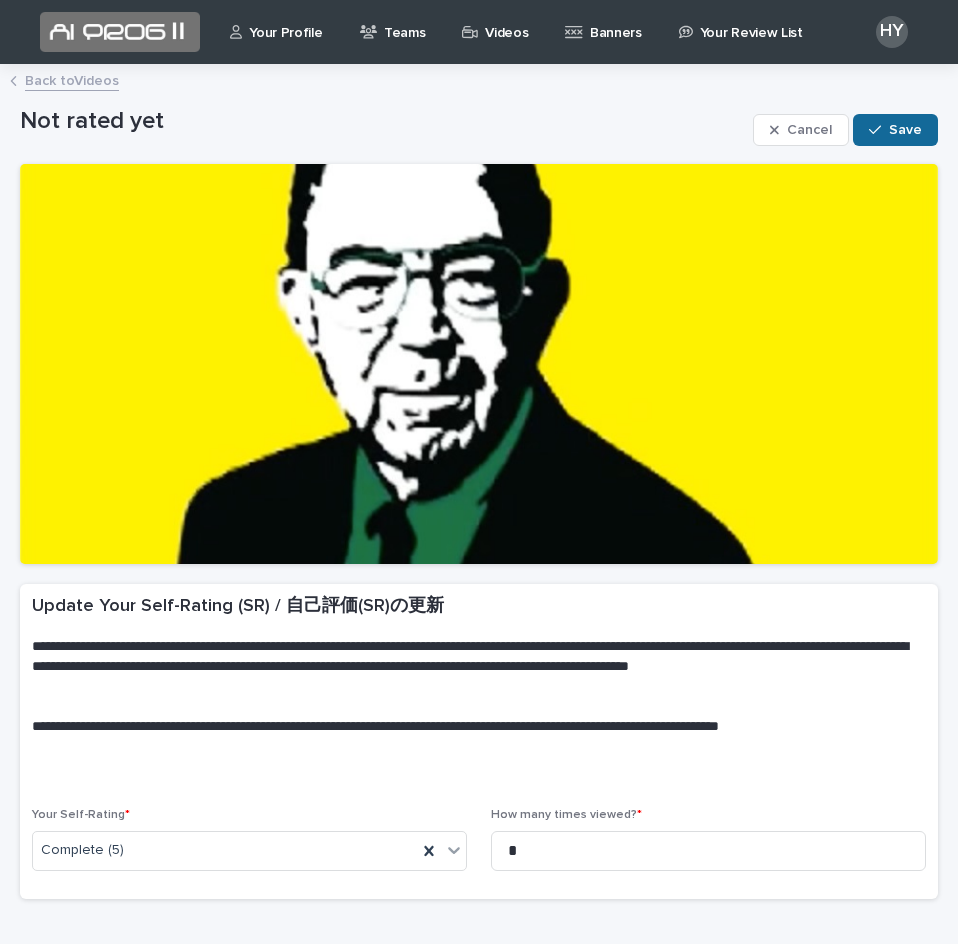 click on "Save" at bounding box center [905, 130] 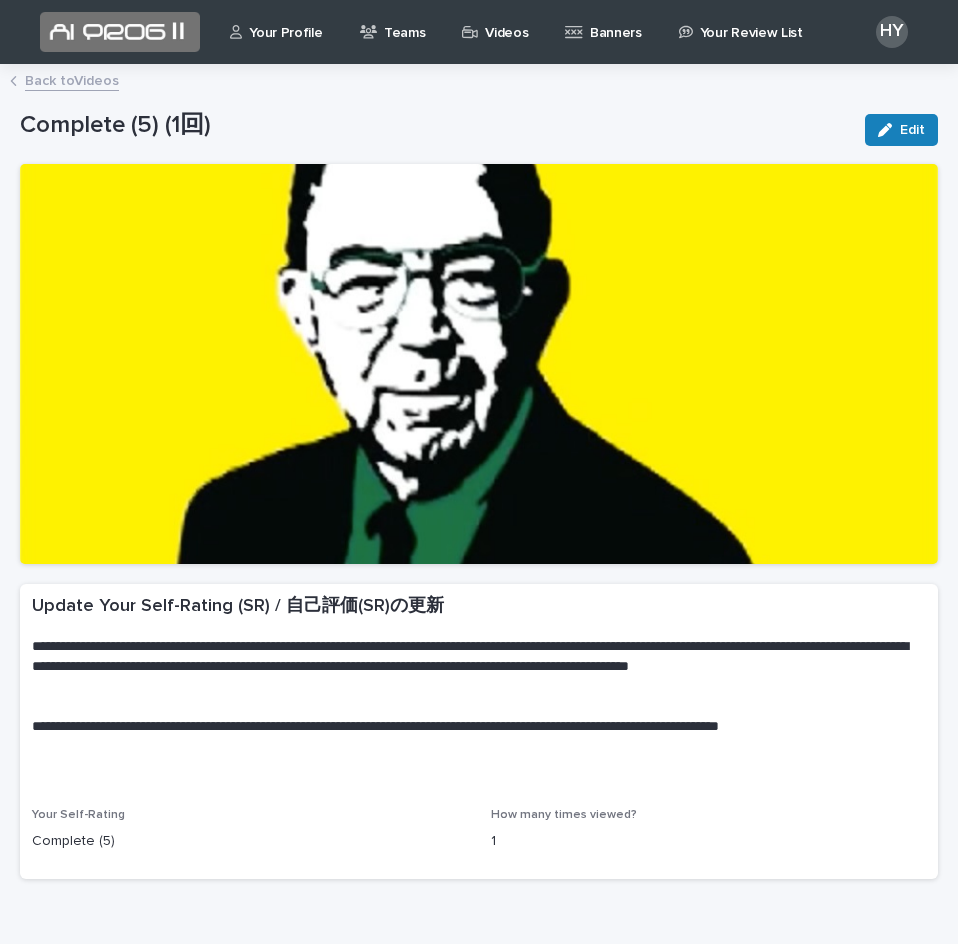 click on "Videos" at bounding box center (506, 21) 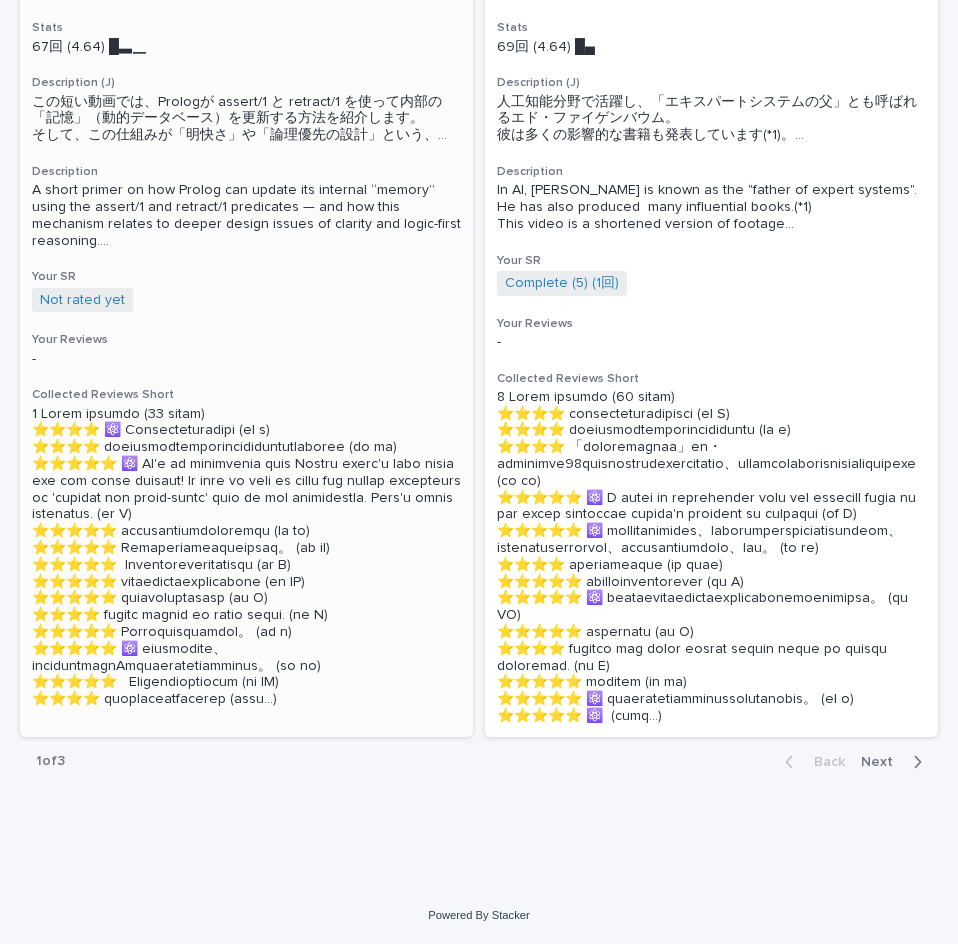 scroll, scrollTop: 6131, scrollLeft: 0, axis: vertical 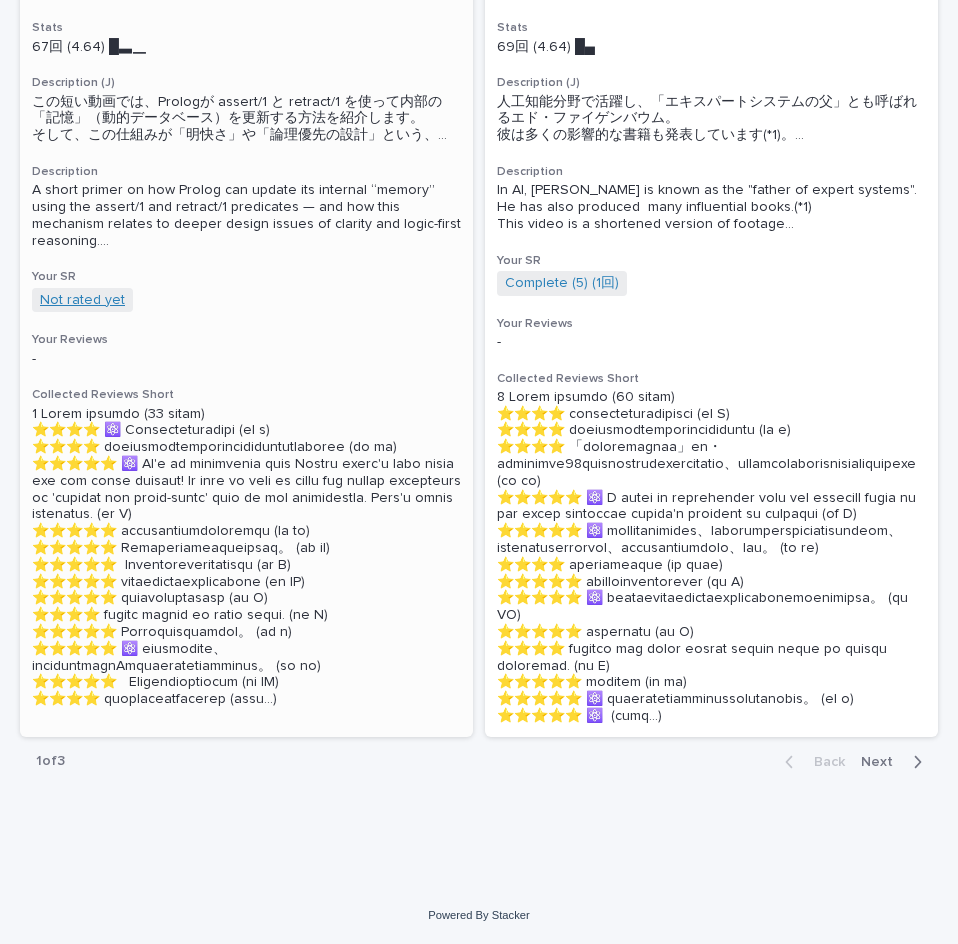 click on "Not rated yet" at bounding box center (82, 300) 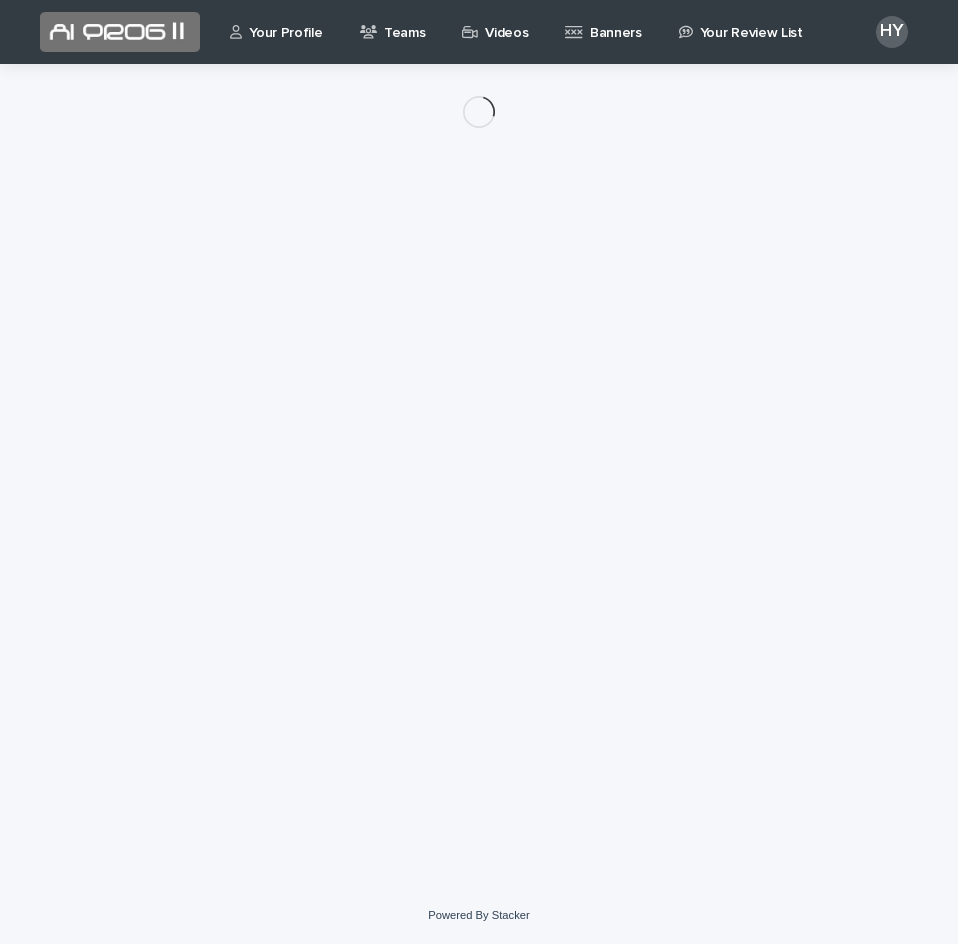 scroll, scrollTop: 0, scrollLeft: 0, axis: both 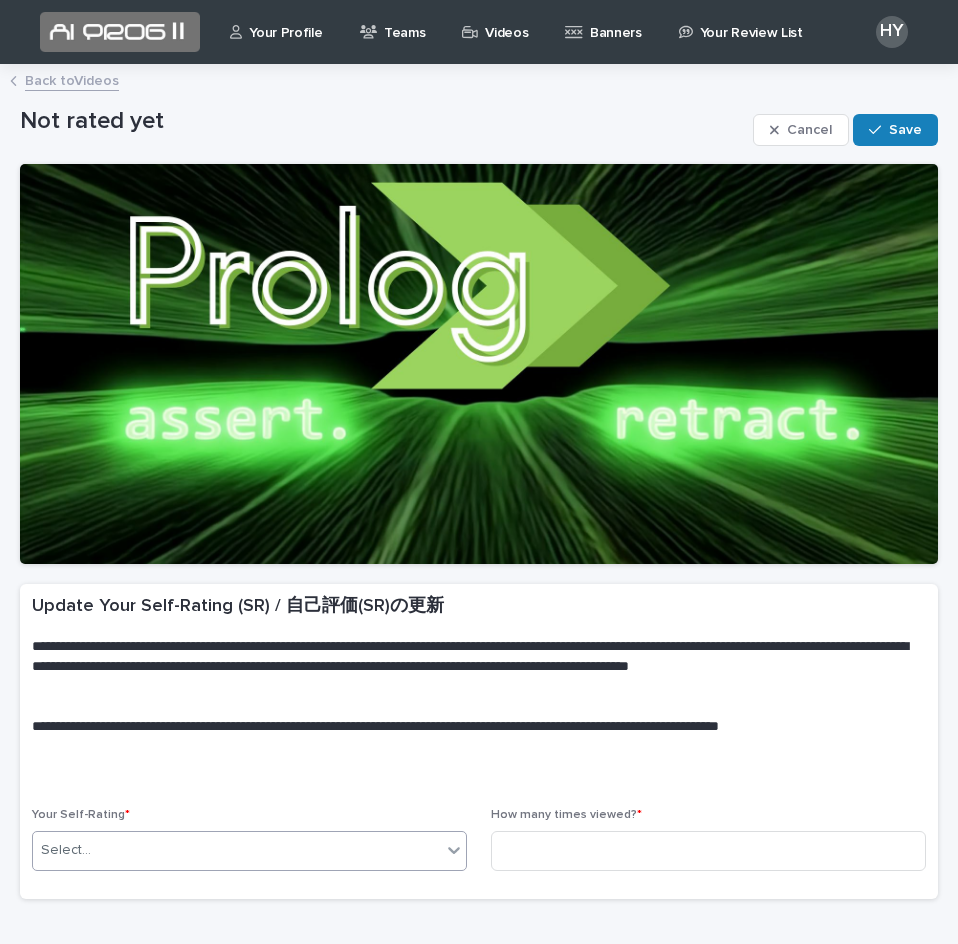drag, startPoint x: 149, startPoint y: 846, endPoint x: 147, endPoint y: 835, distance: 11.18034 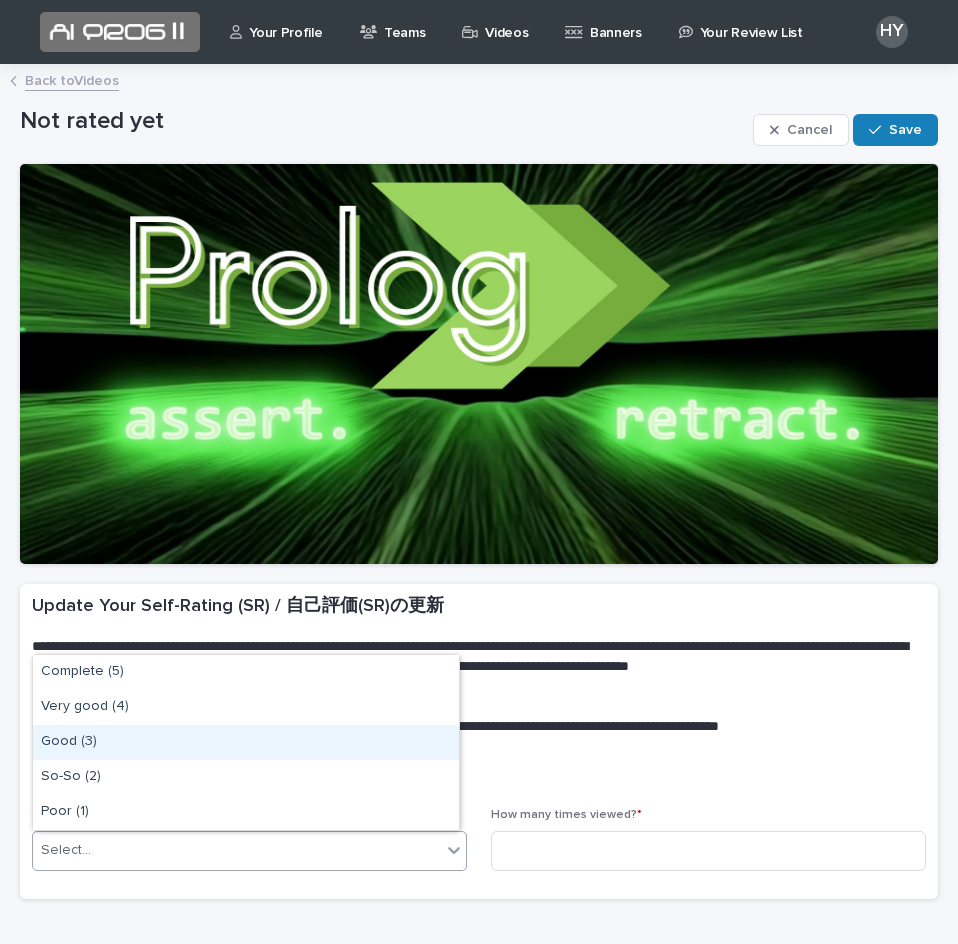 click on "Good (3)" at bounding box center [246, 742] 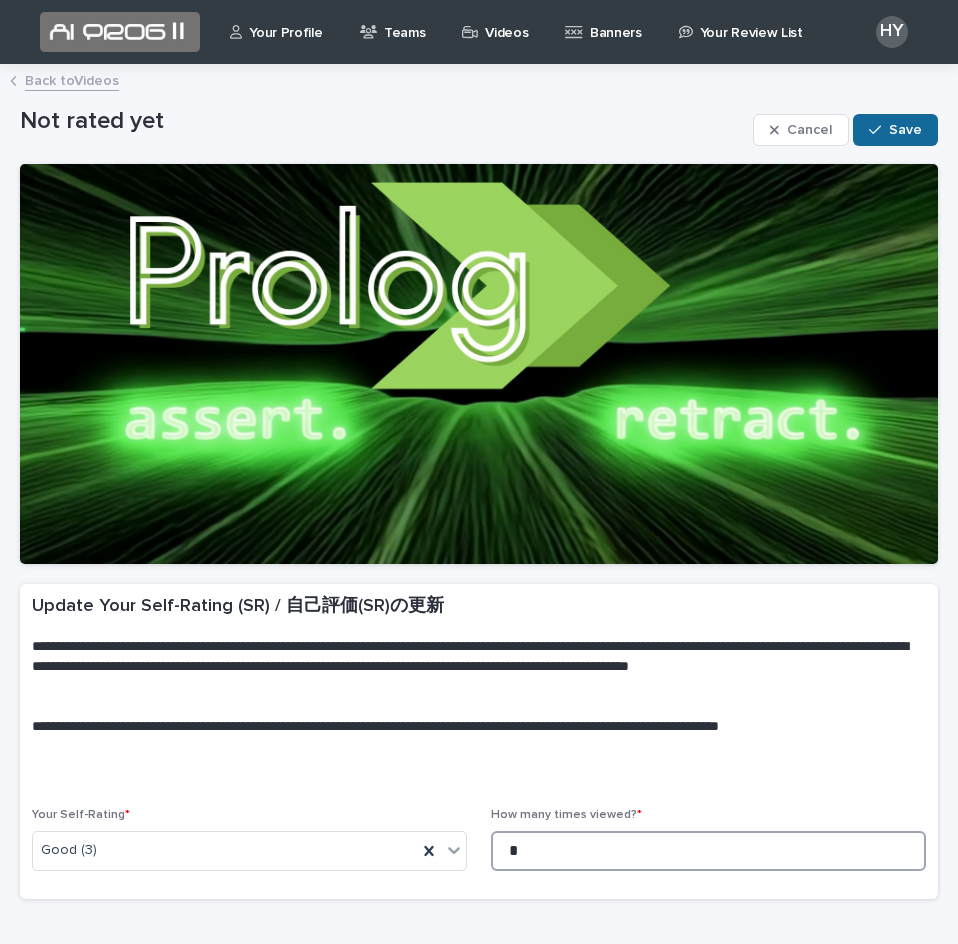type on "*" 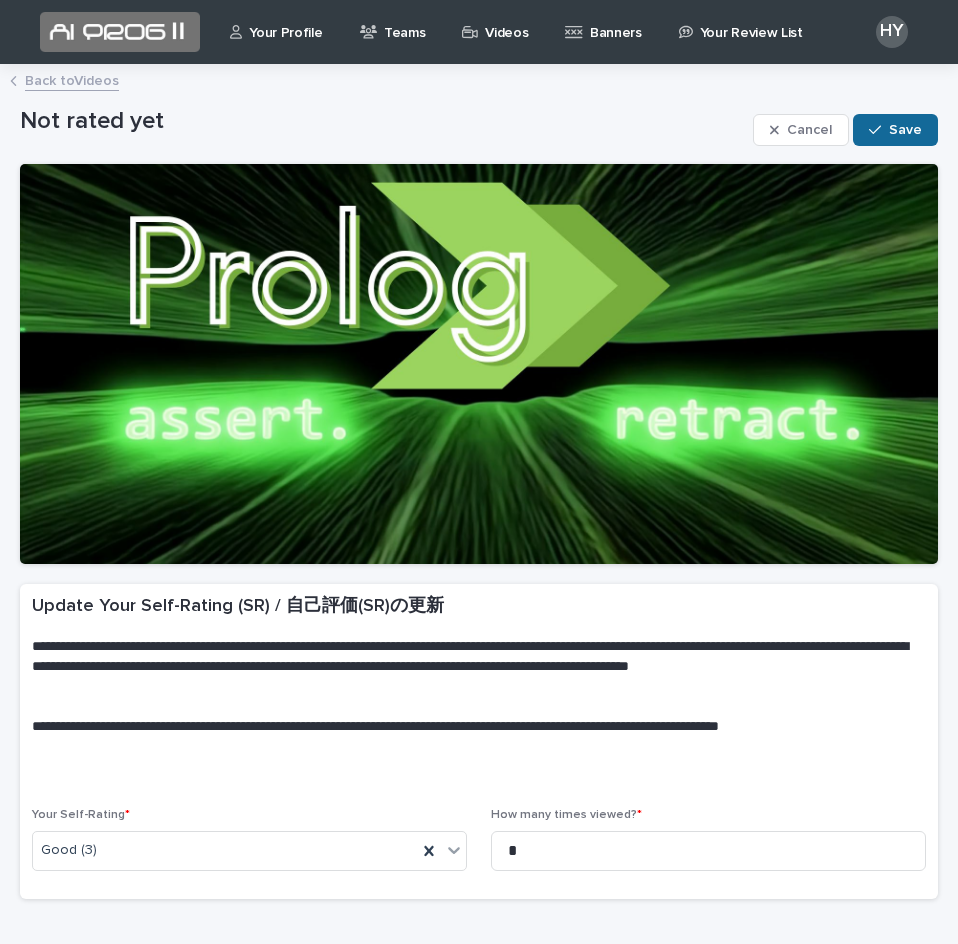 click on "Save" at bounding box center [895, 130] 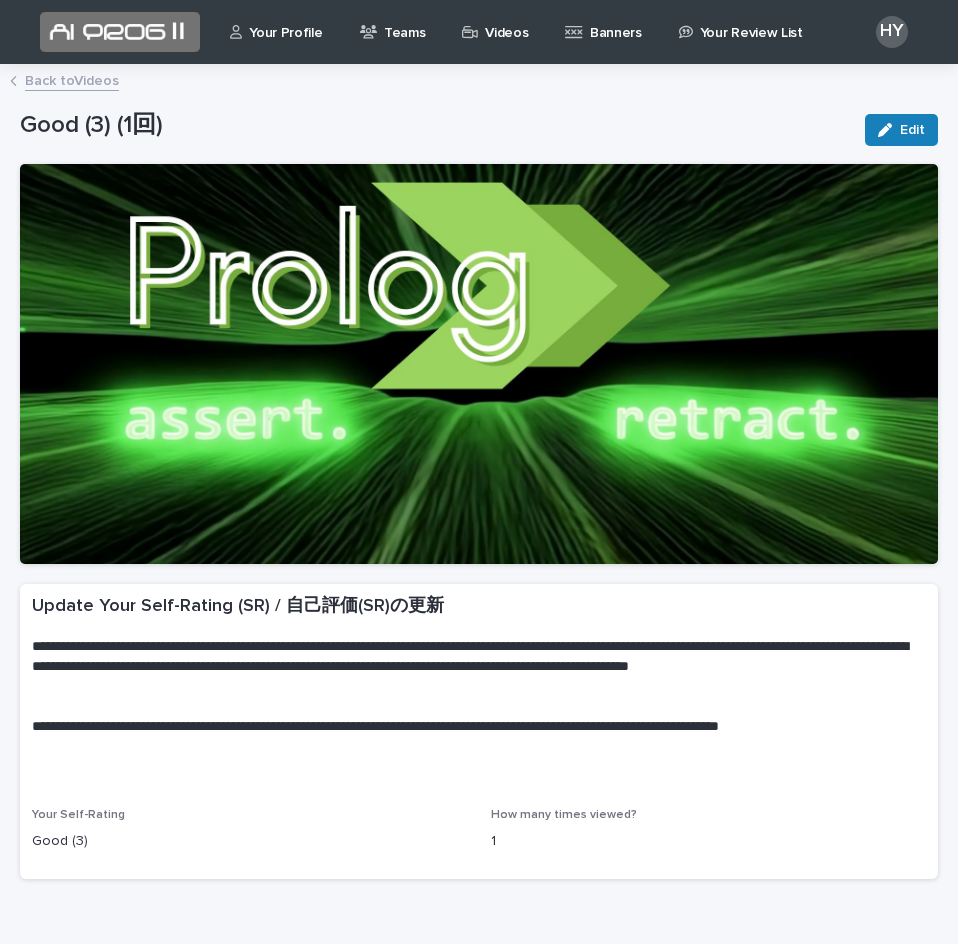 click on "Back to  Videos" at bounding box center (72, 79) 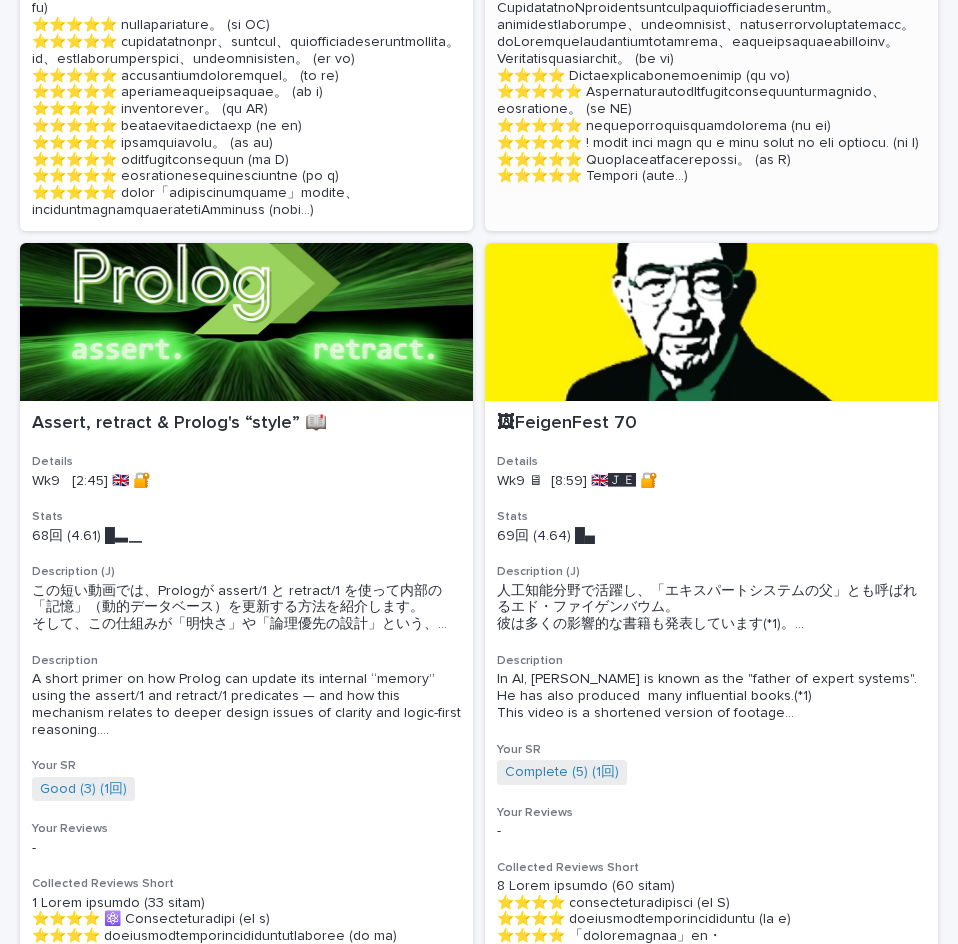 scroll, scrollTop: 4900, scrollLeft: 0, axis: vertical 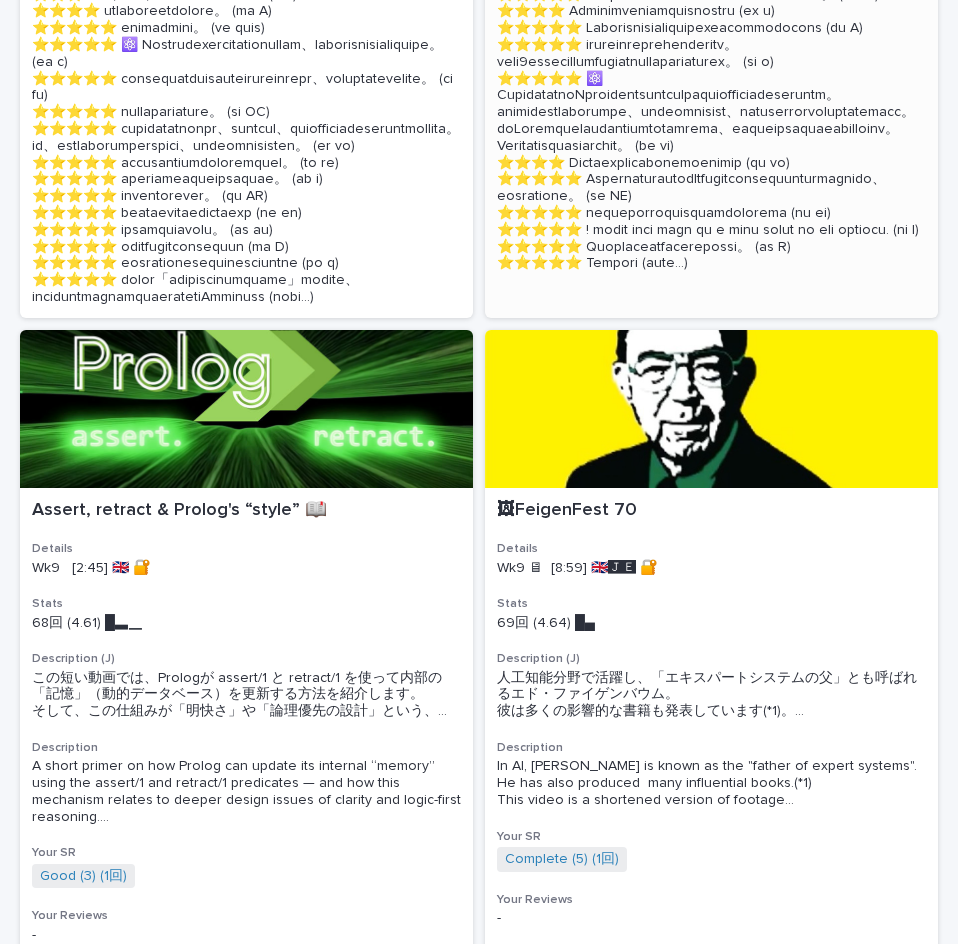 click on "Your SR Not rated yet   + 0" at bounding box center [711, -162] 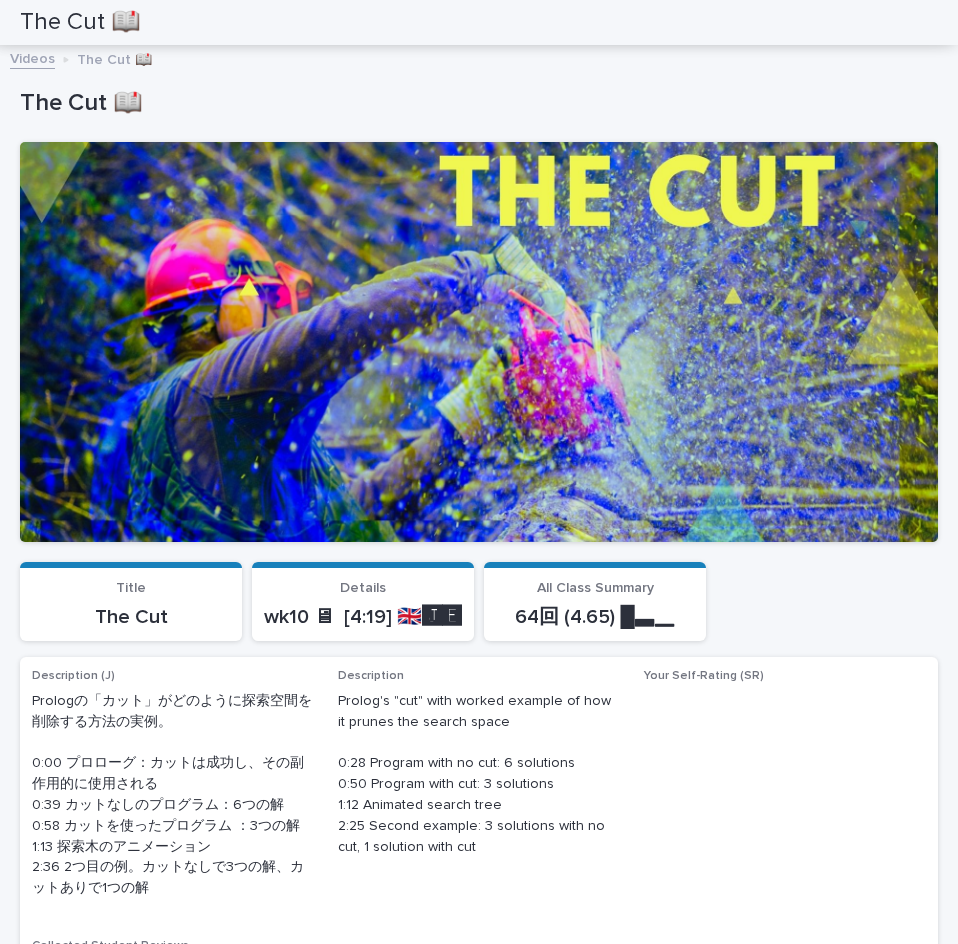 scroll, scrollTop: 0, scrollLeft: 0, axis: both 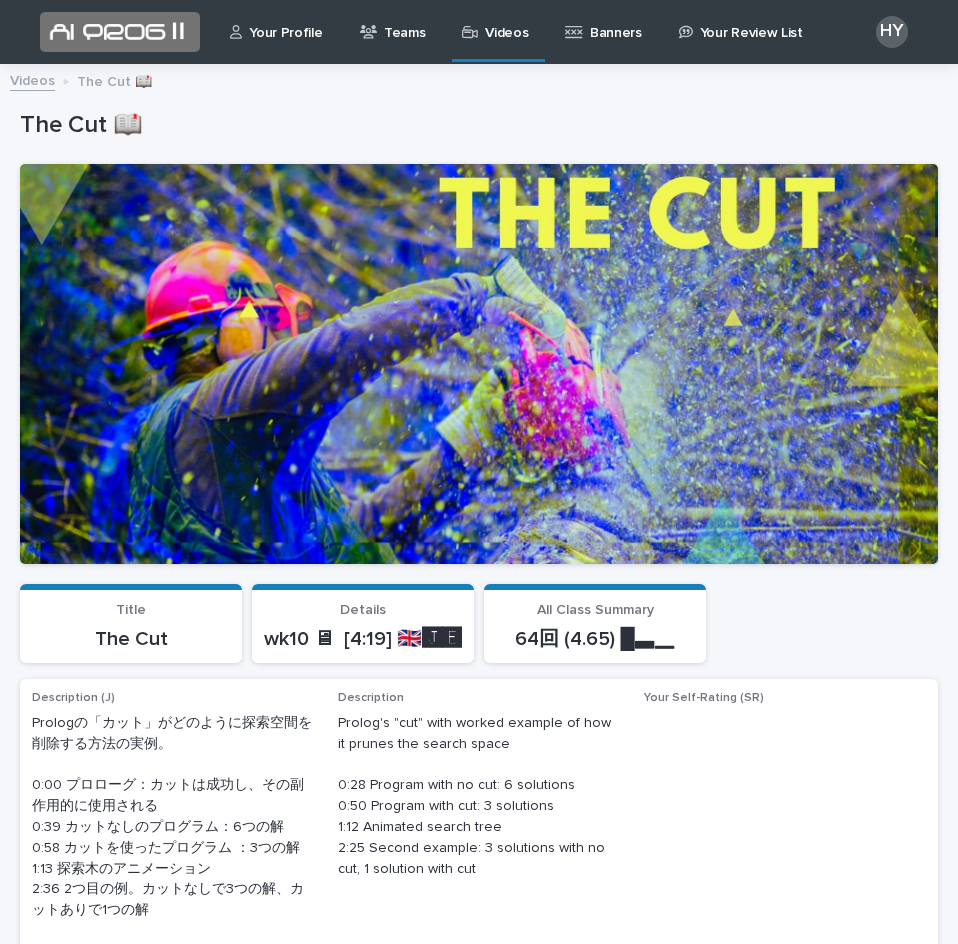 click on "Videos" at bounding box center (32, 79) 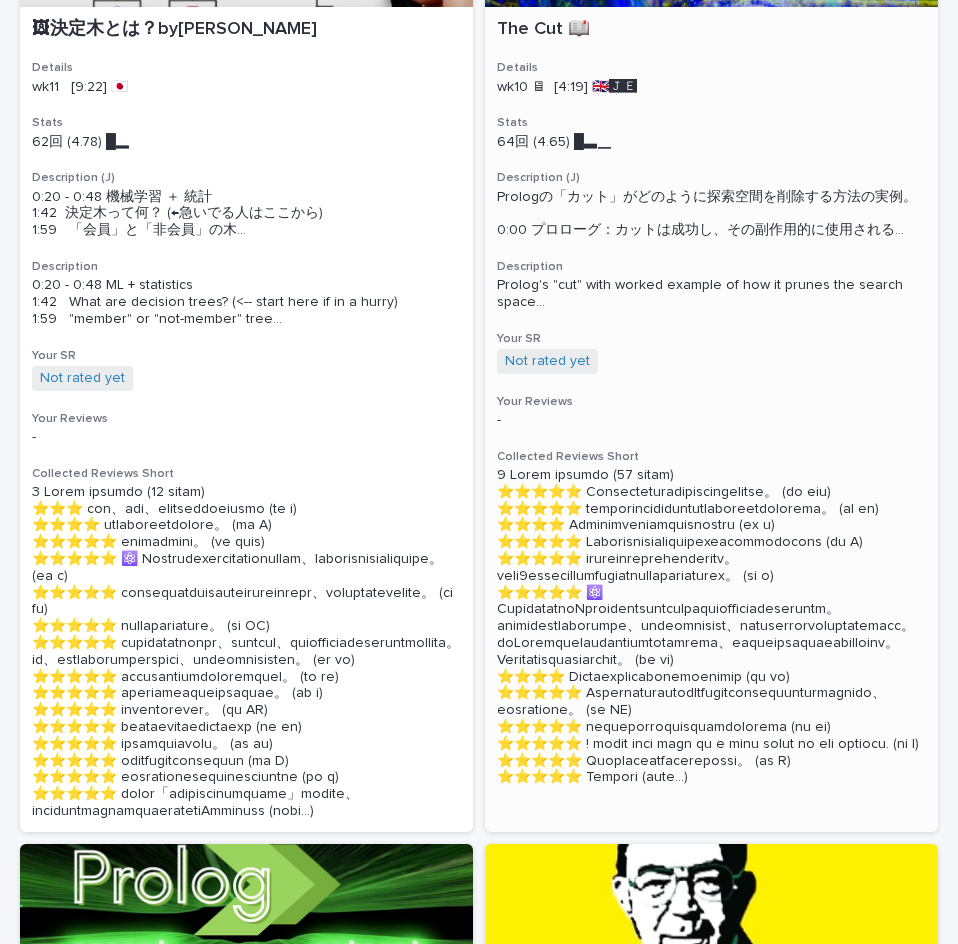 scroll, scrollTop: 4500, scrollLeft: 0, axis: vertical 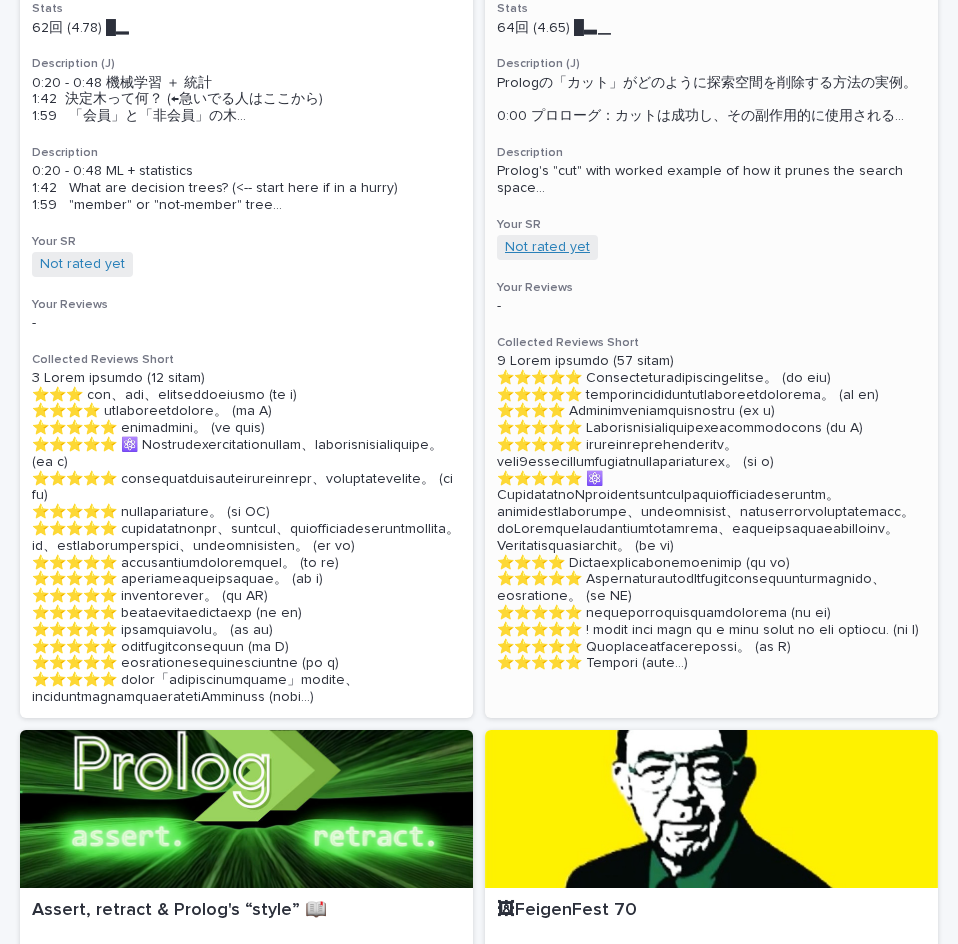 click on "Not rated yet" at bounding box center (547, 247) 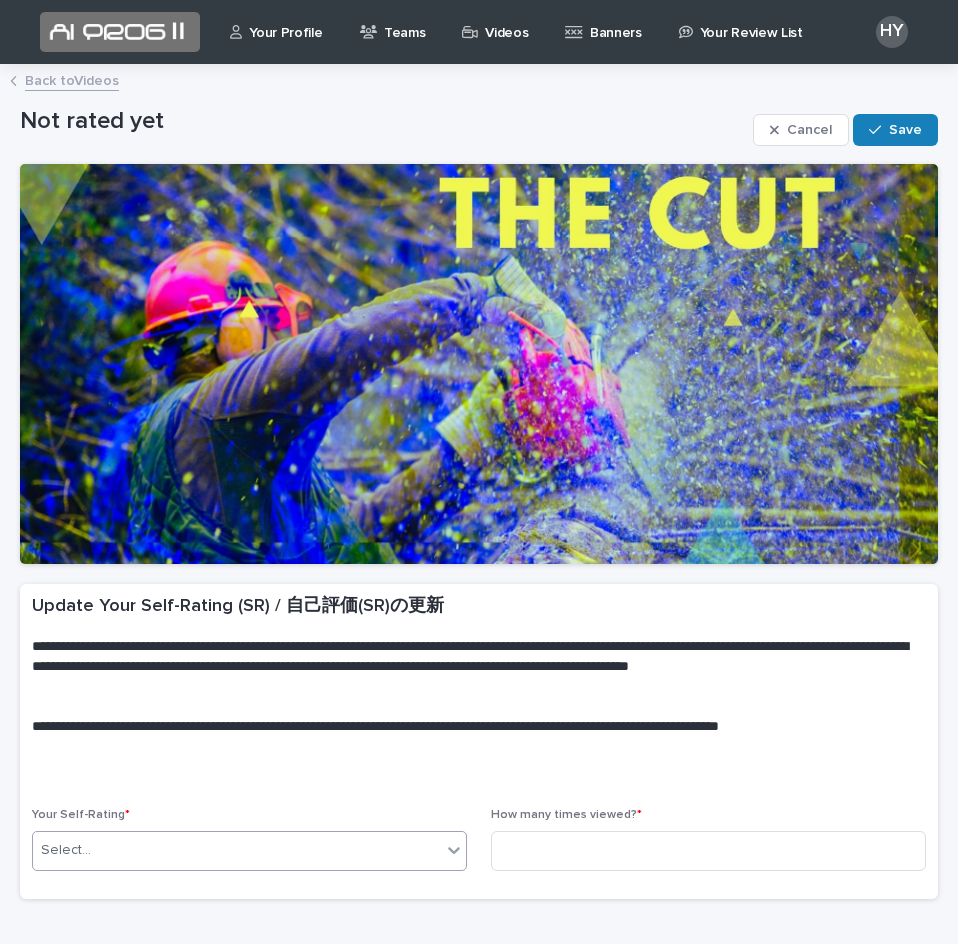 click on "Select..." at bounding box center (237, 850) 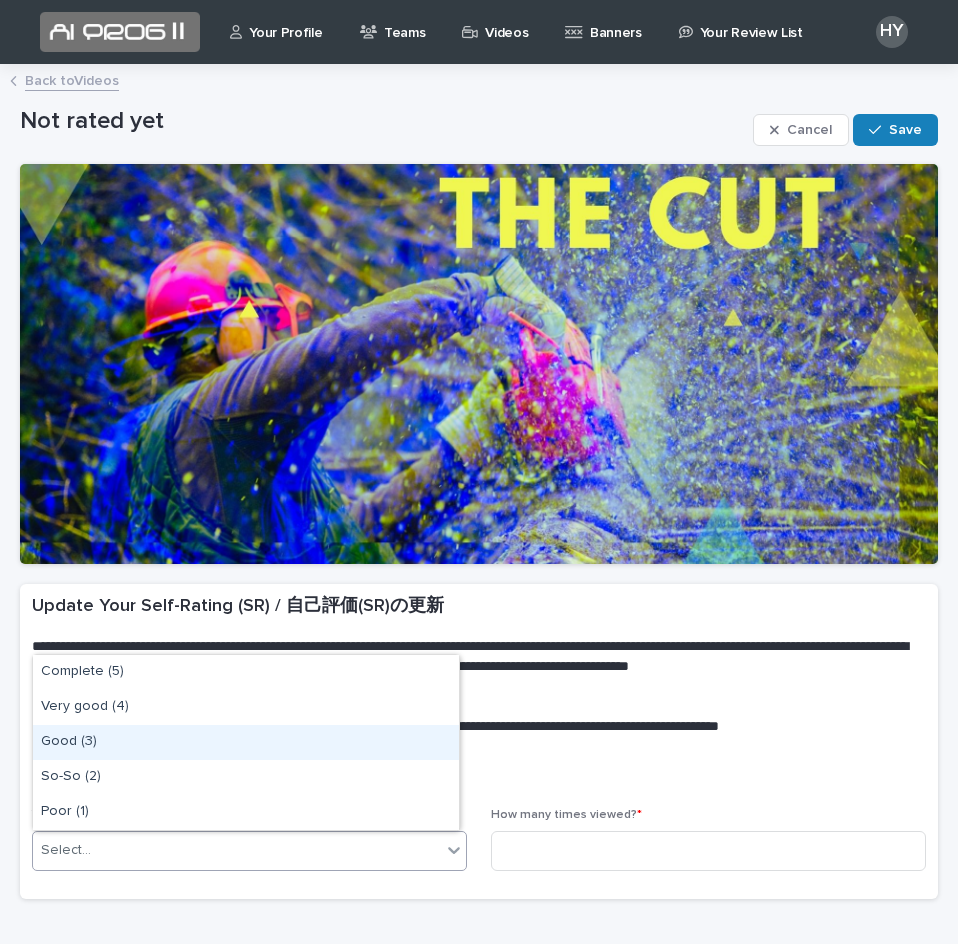 click on "Good (3)" at bounding box center (246, 742) 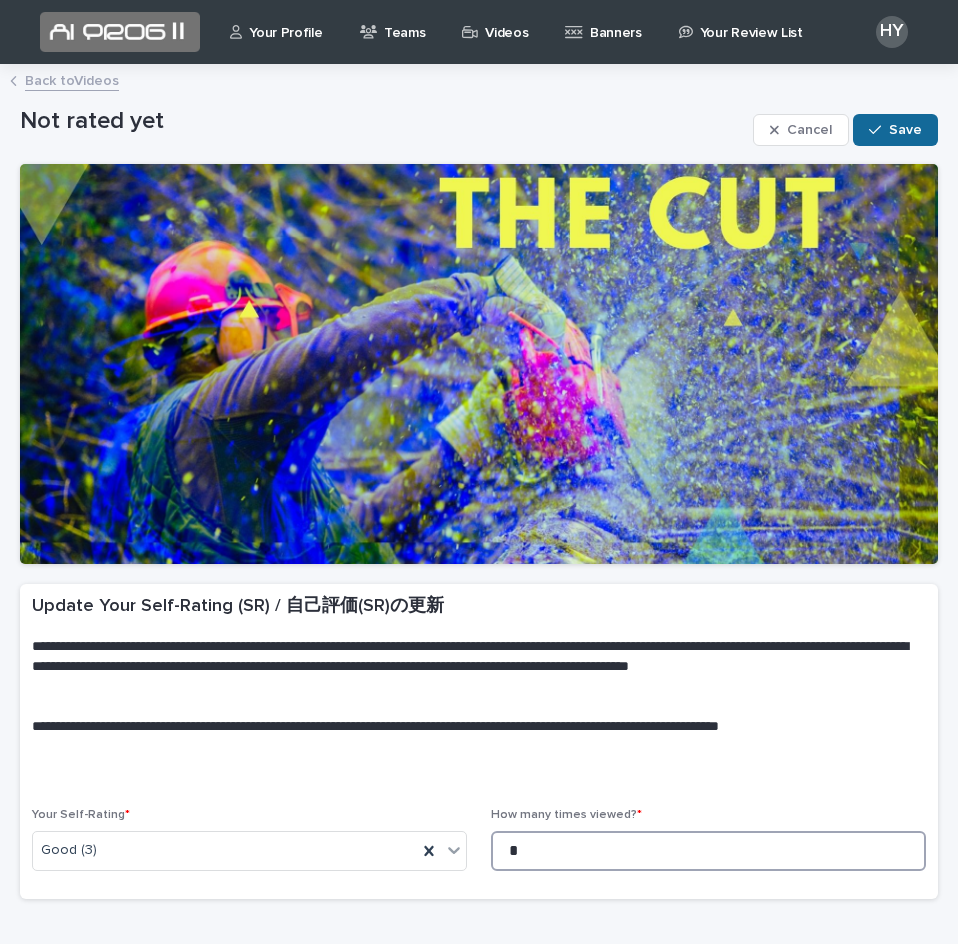 type on "*" 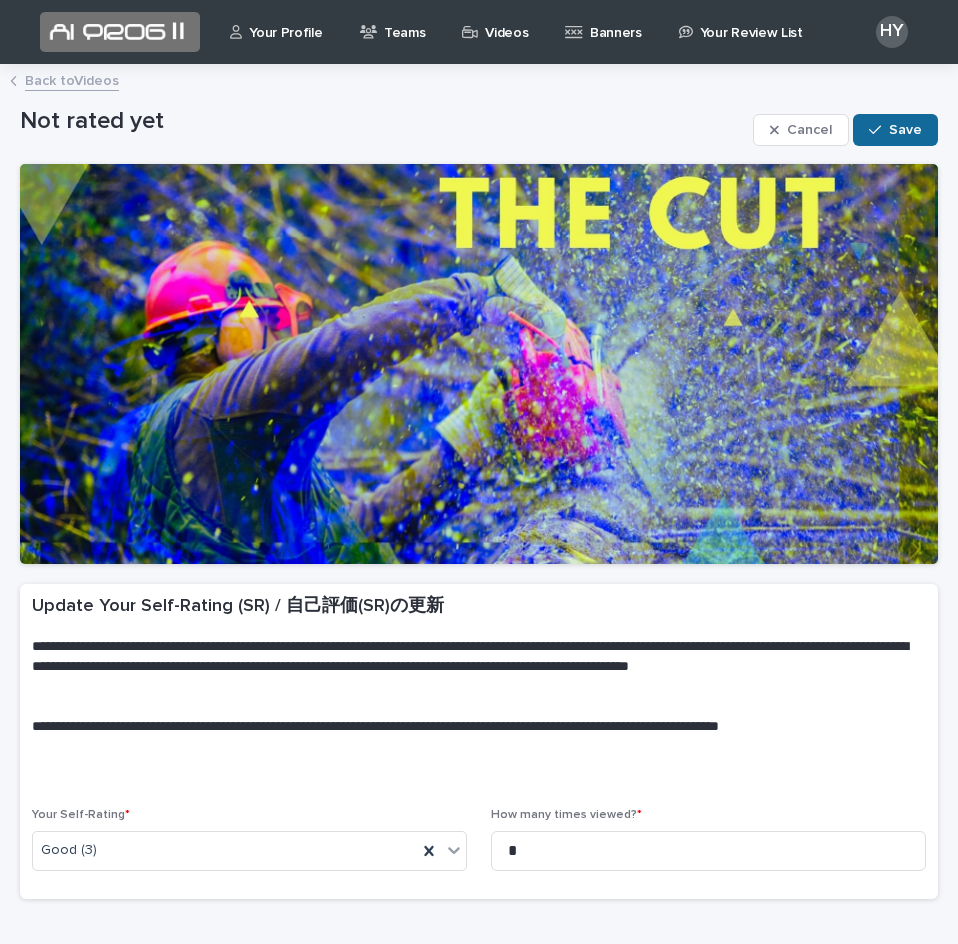 click on "Save" at bounding box center (905, 130) 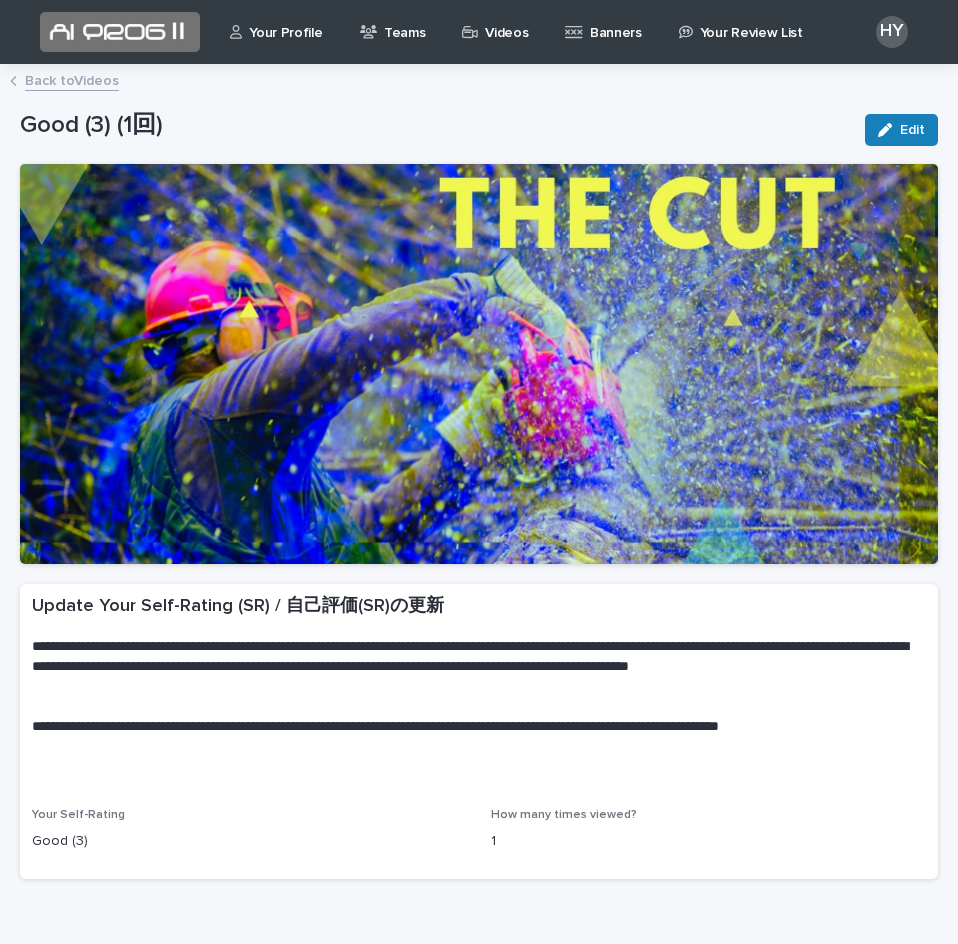 click on "Back to  Videos" at bounding box center (72, 79) 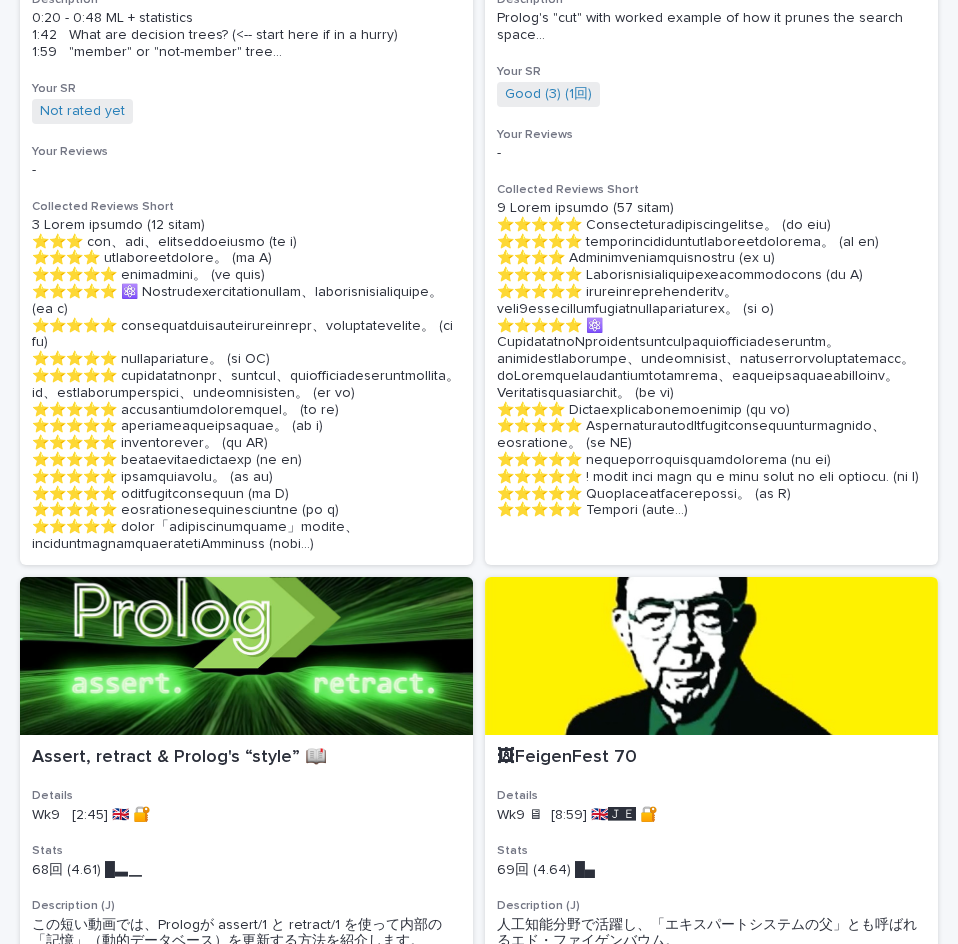 scroll, scrollTop: 4700, scrollLeft: 0, axis: vertical 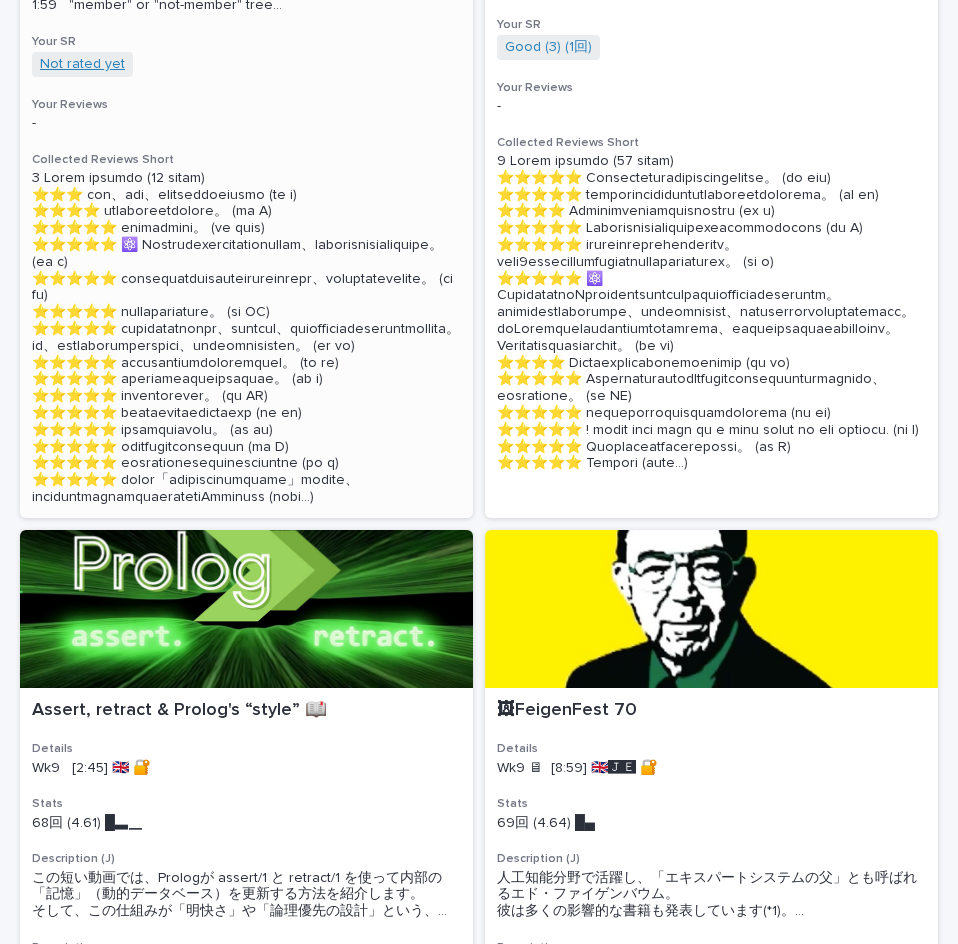 click on "Not rated yet" at bounding box center (82, 64) 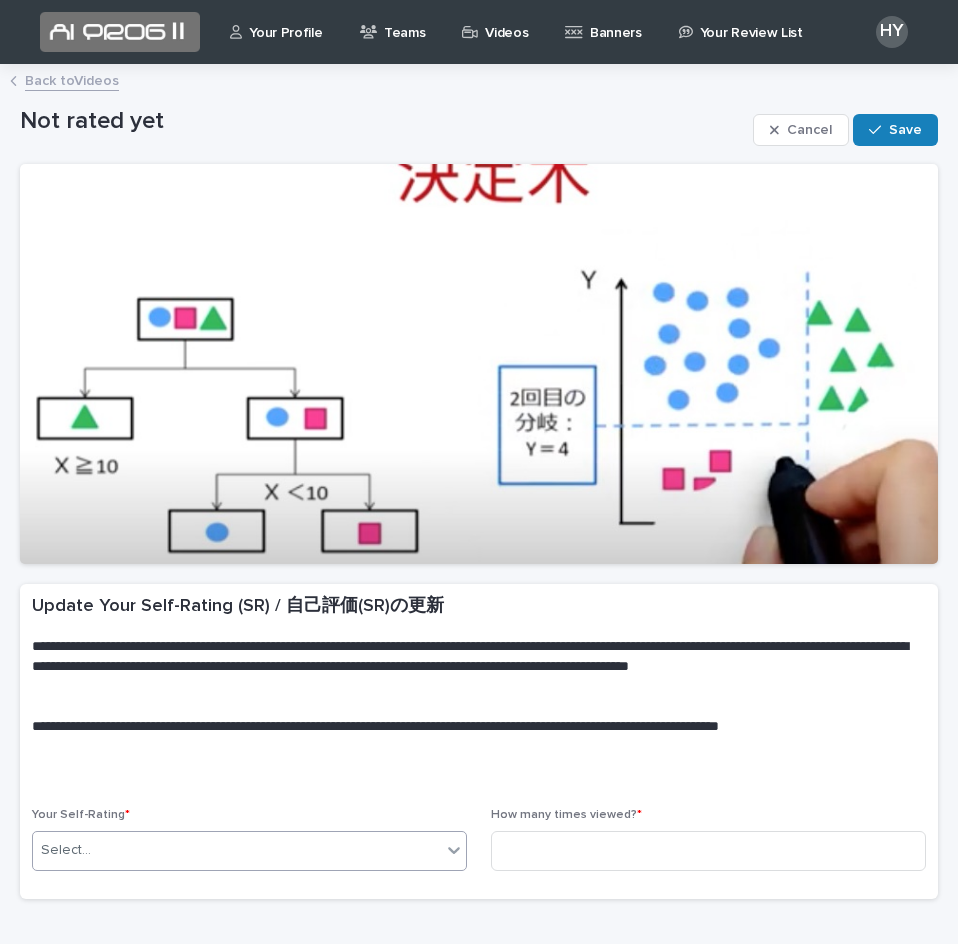 click on "Select..." at bounding box center (249, 851) 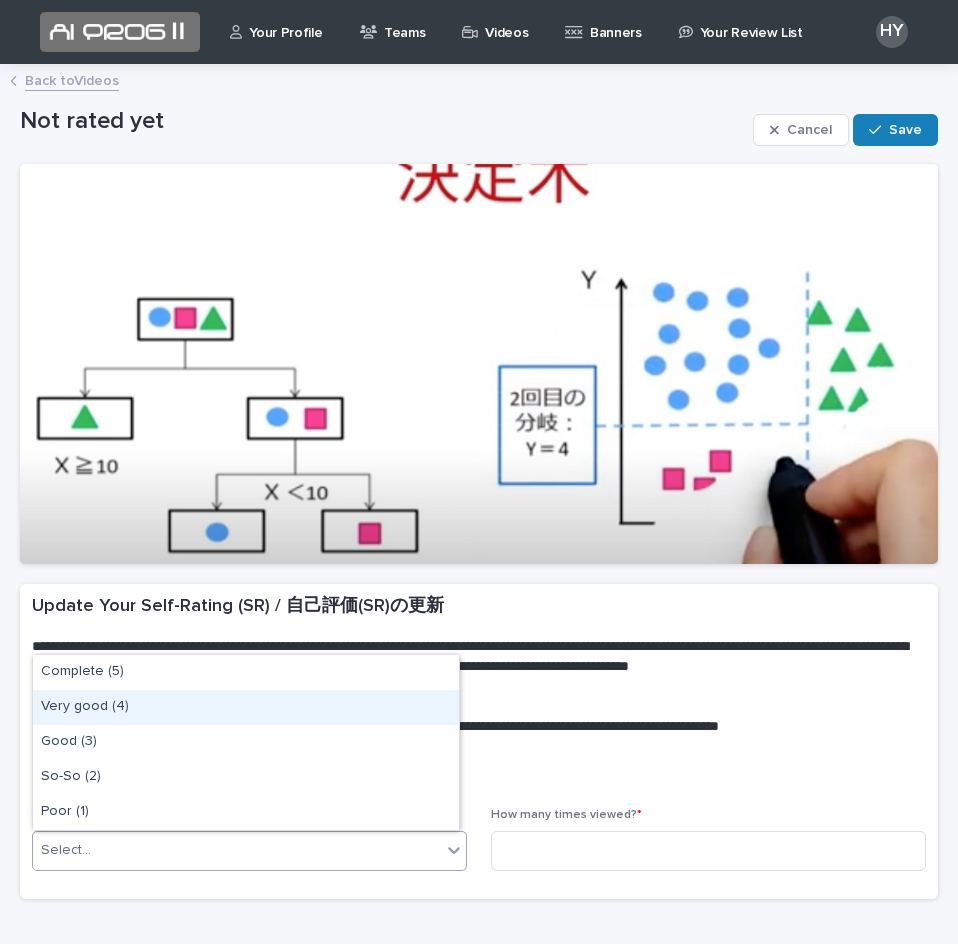click on "Very good (4)" at bounding box center [246, 707] 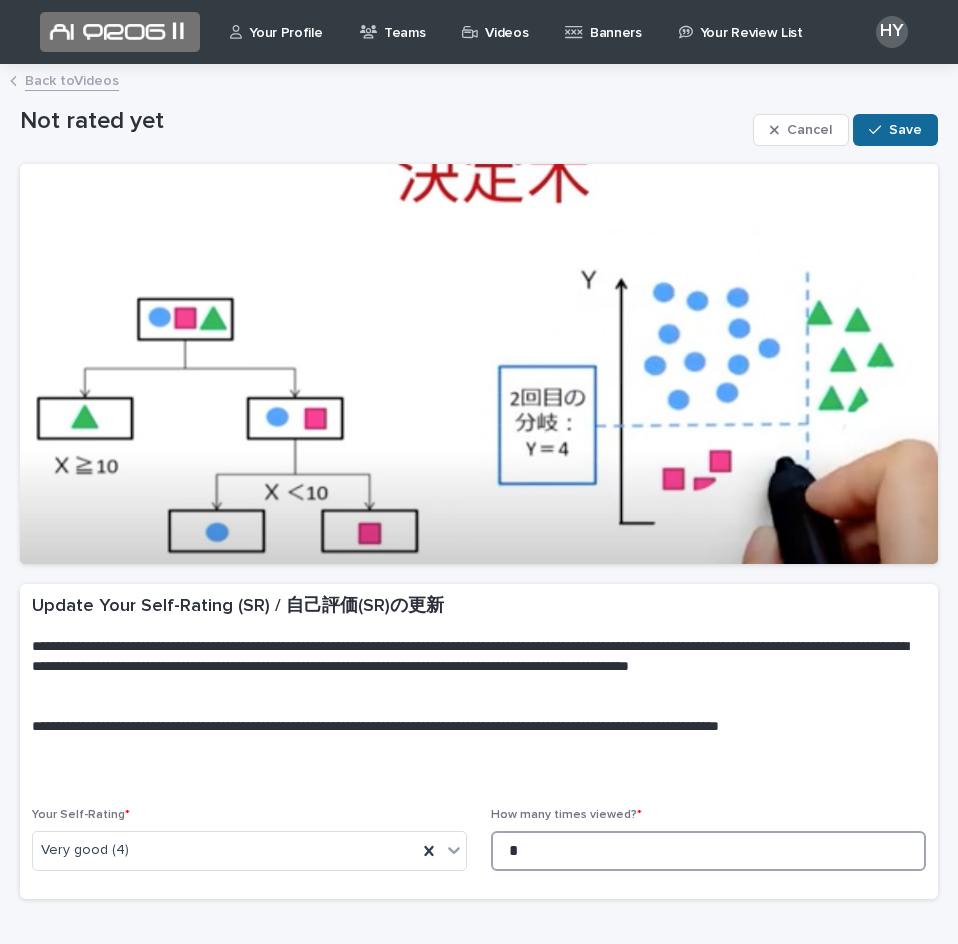 type on "*" 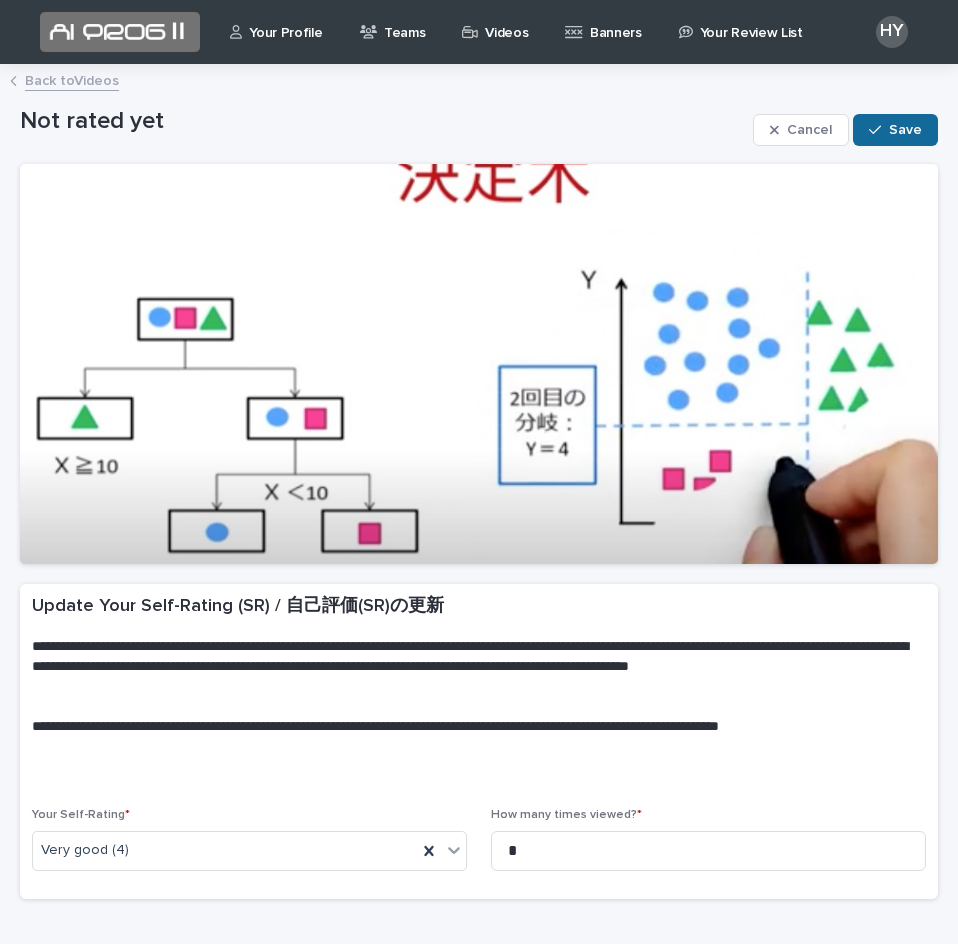 click at bounding box center [879, 130] 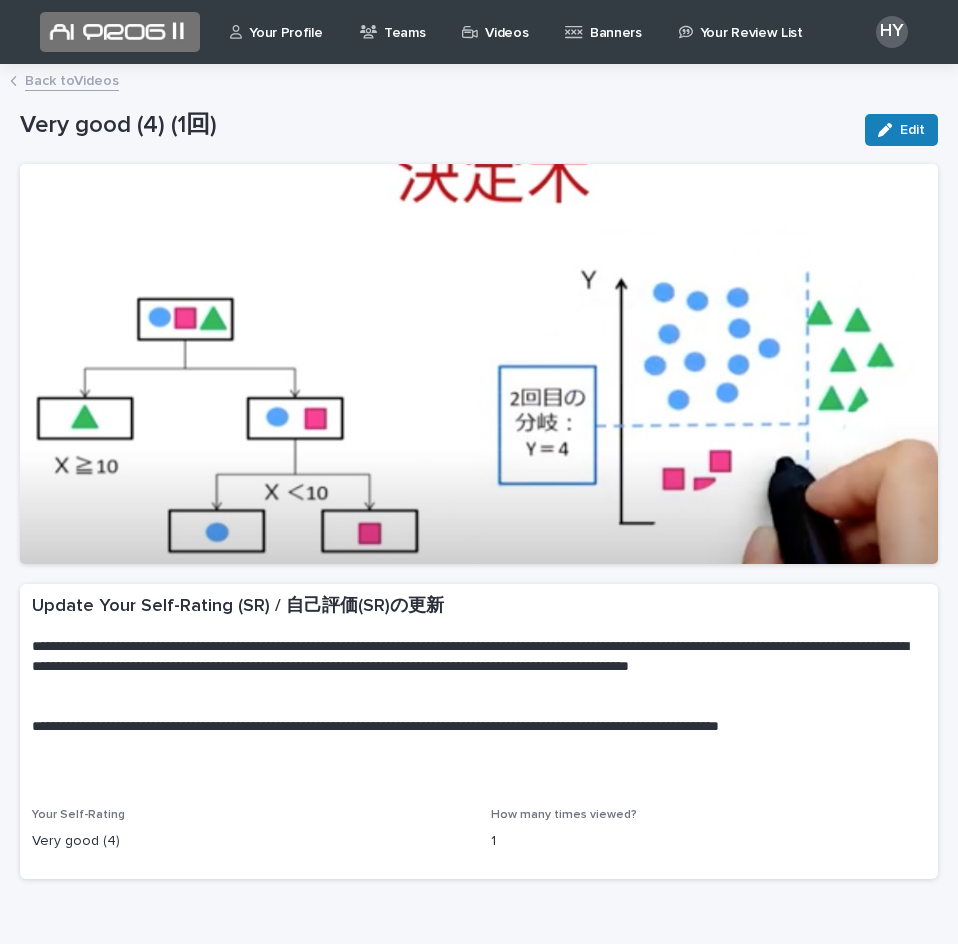 click on "Back to  Videos" at bounding box center [72, 79] 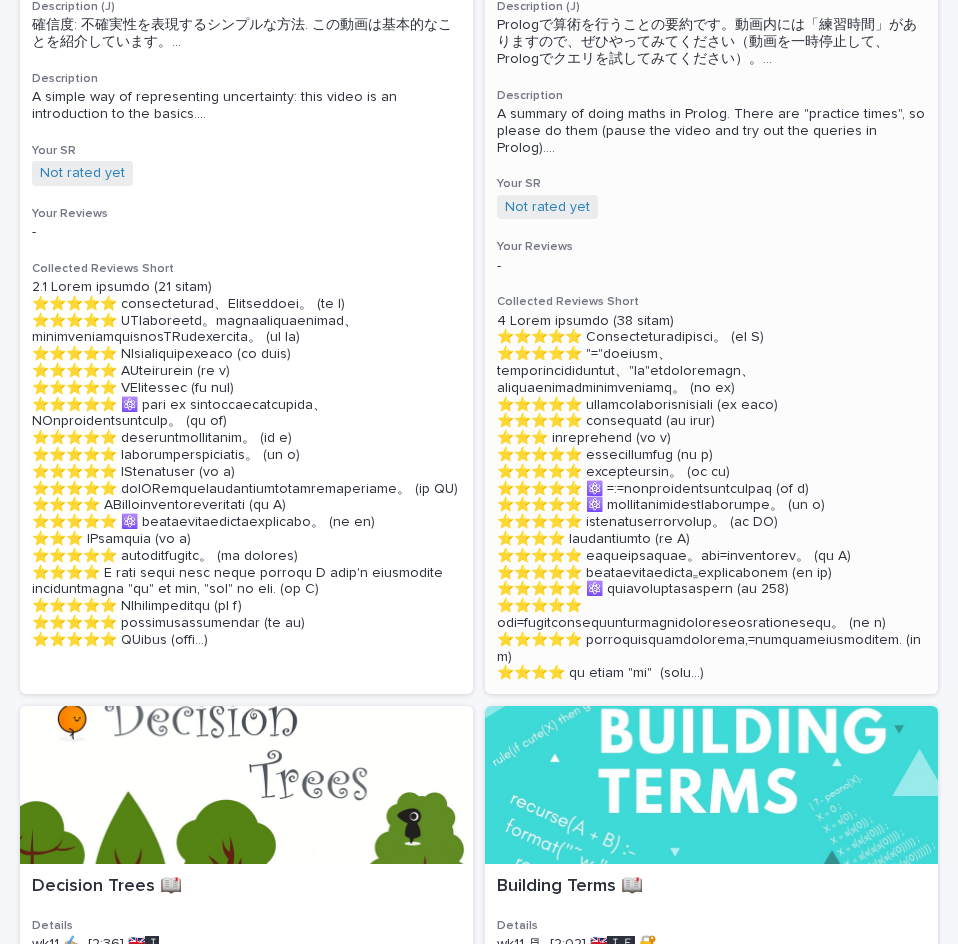 scroll, scrollTop: 2500, scrollLeft: 0, axis: vertical 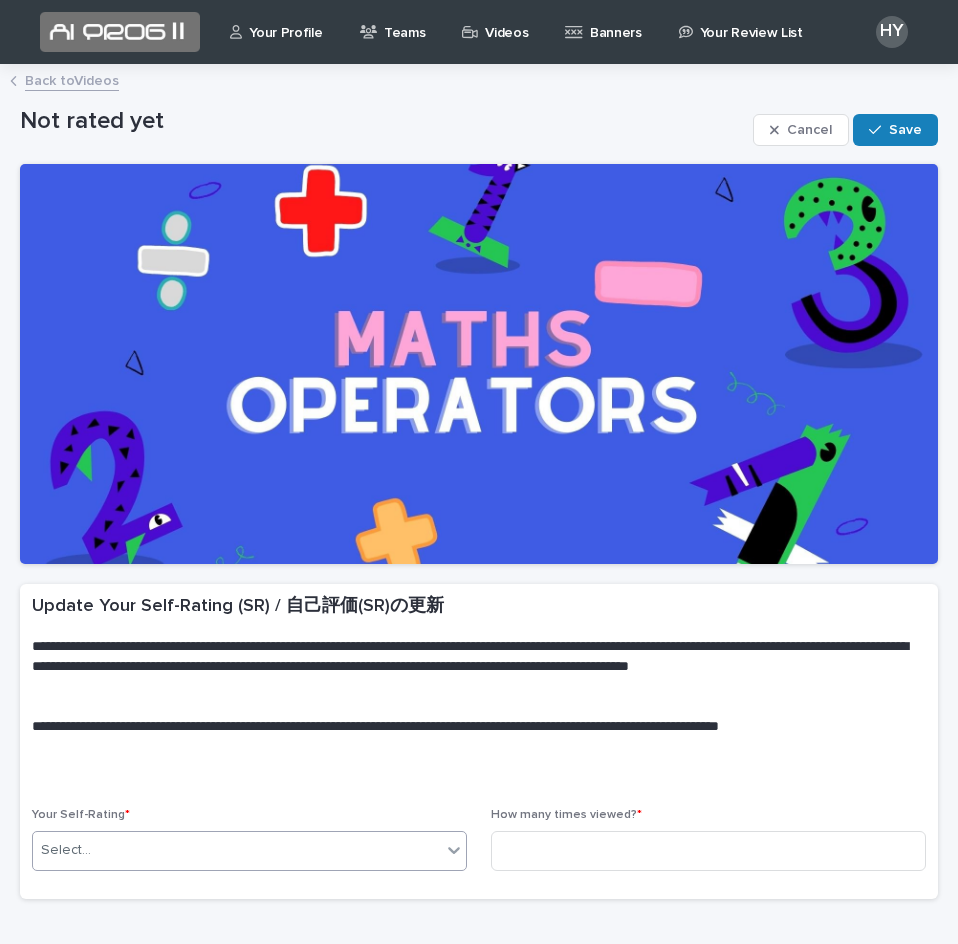 click on "Select..." at bounding box center [237, 850] 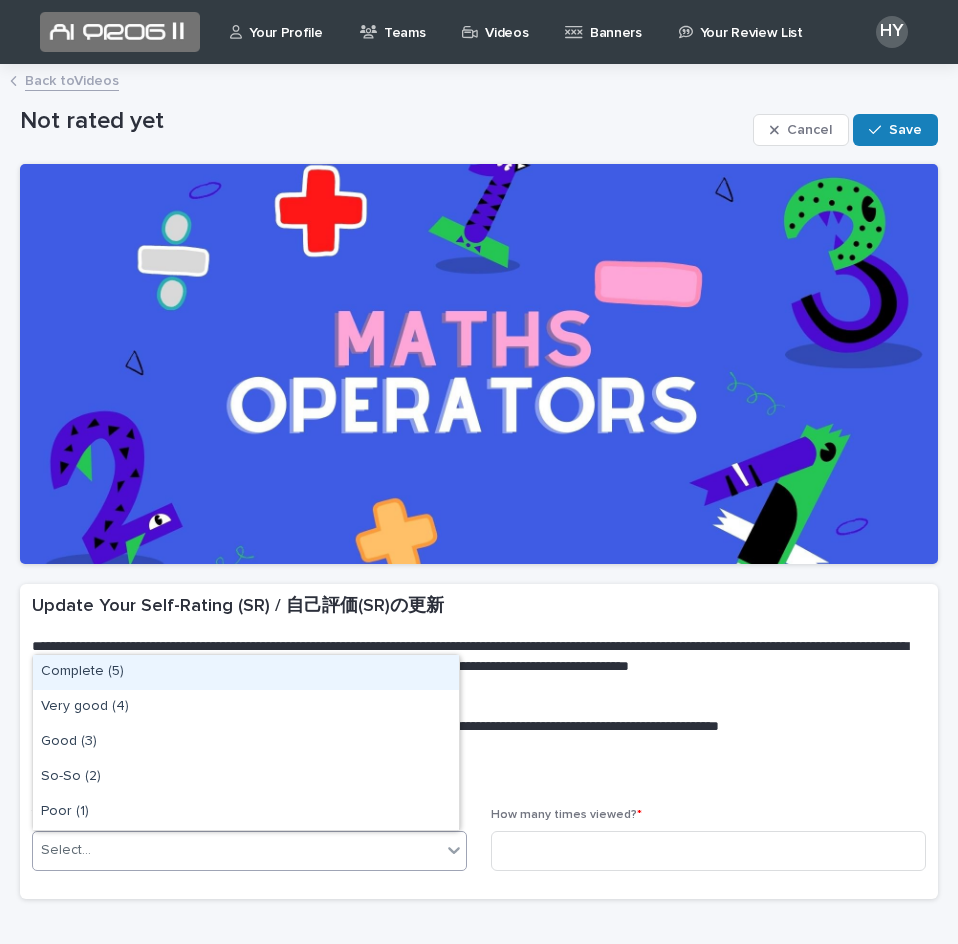click on "Complete (5)" at bounding box center (246, 672) 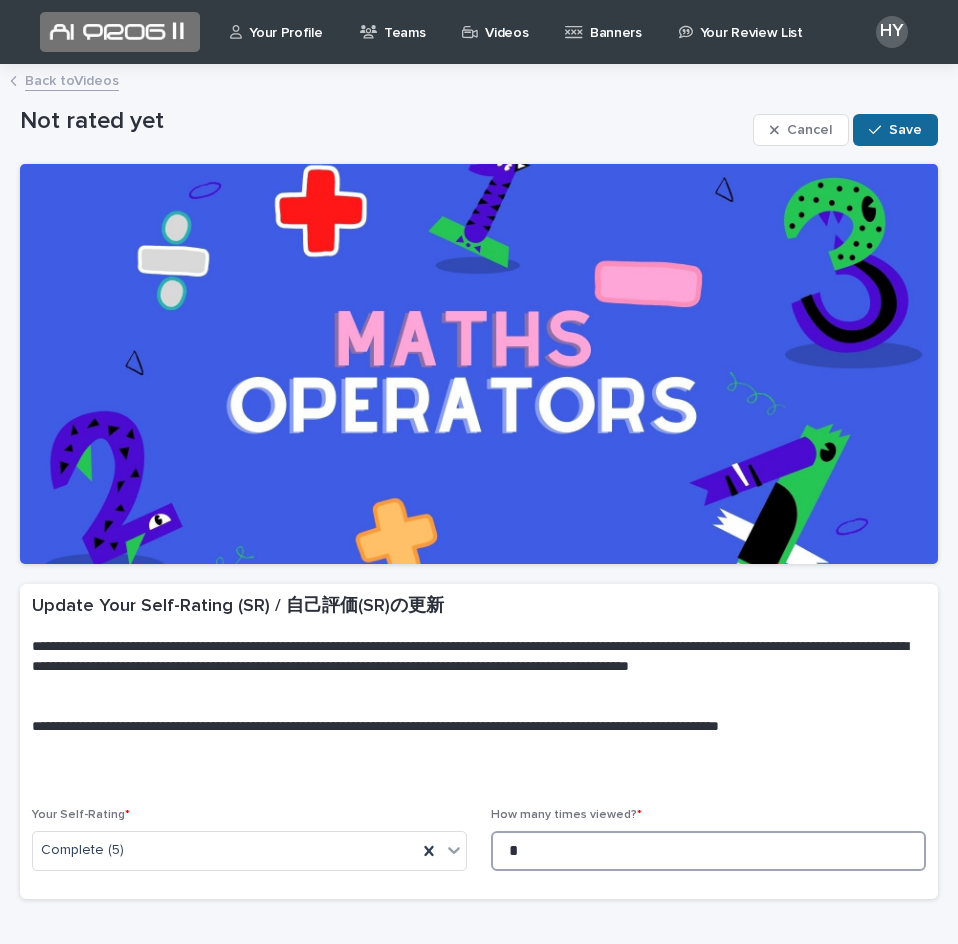 type on "*" 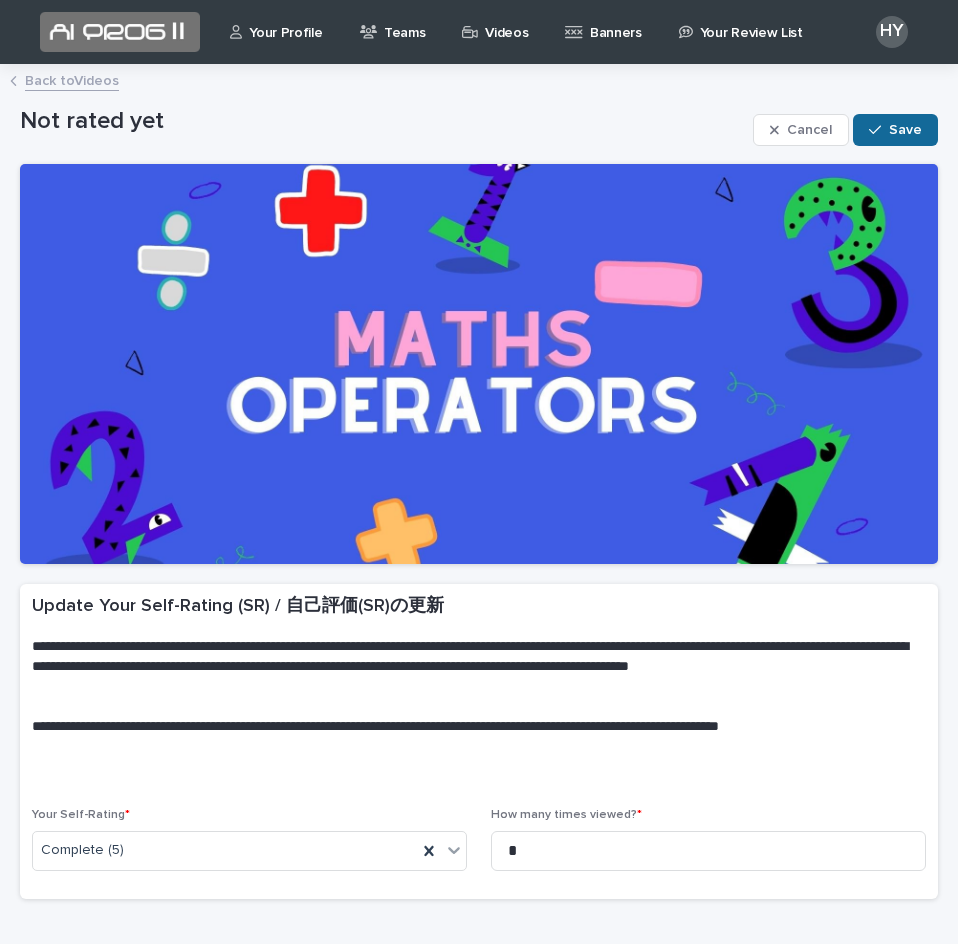 click on "Save" at bounding box center (895, 130) 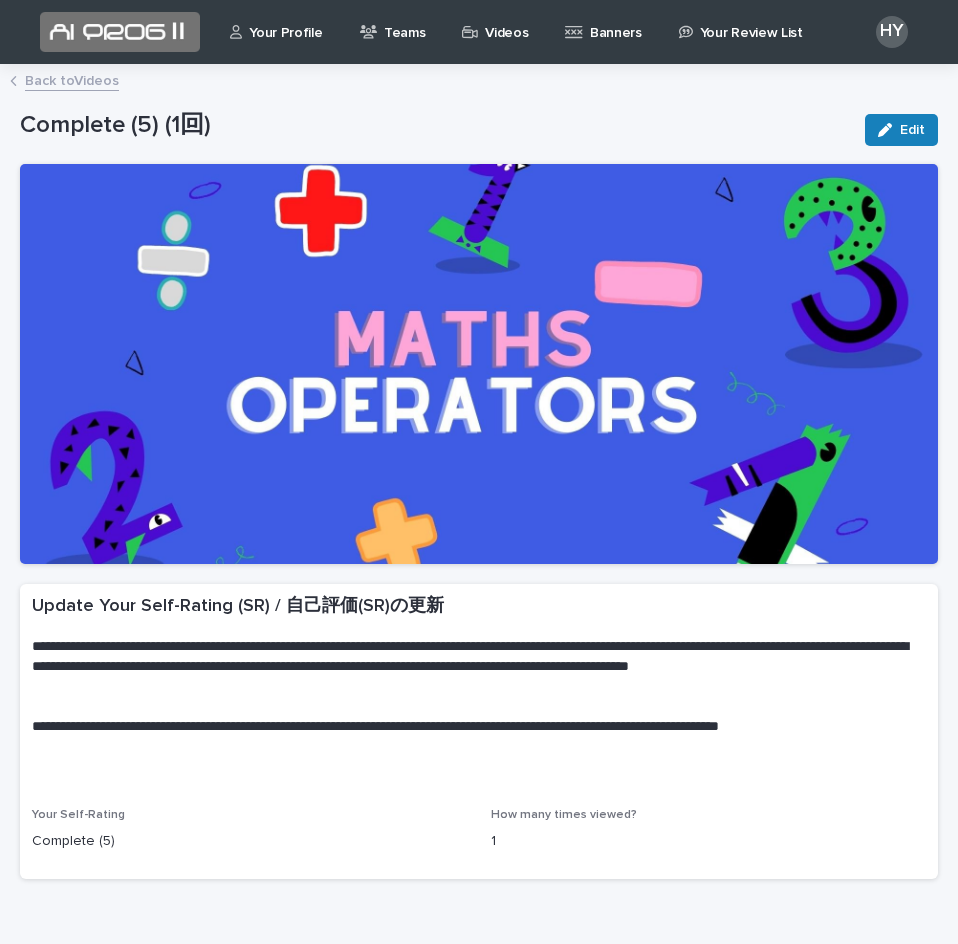 click on "Back to  Videos" at bounding box center [72, 79] 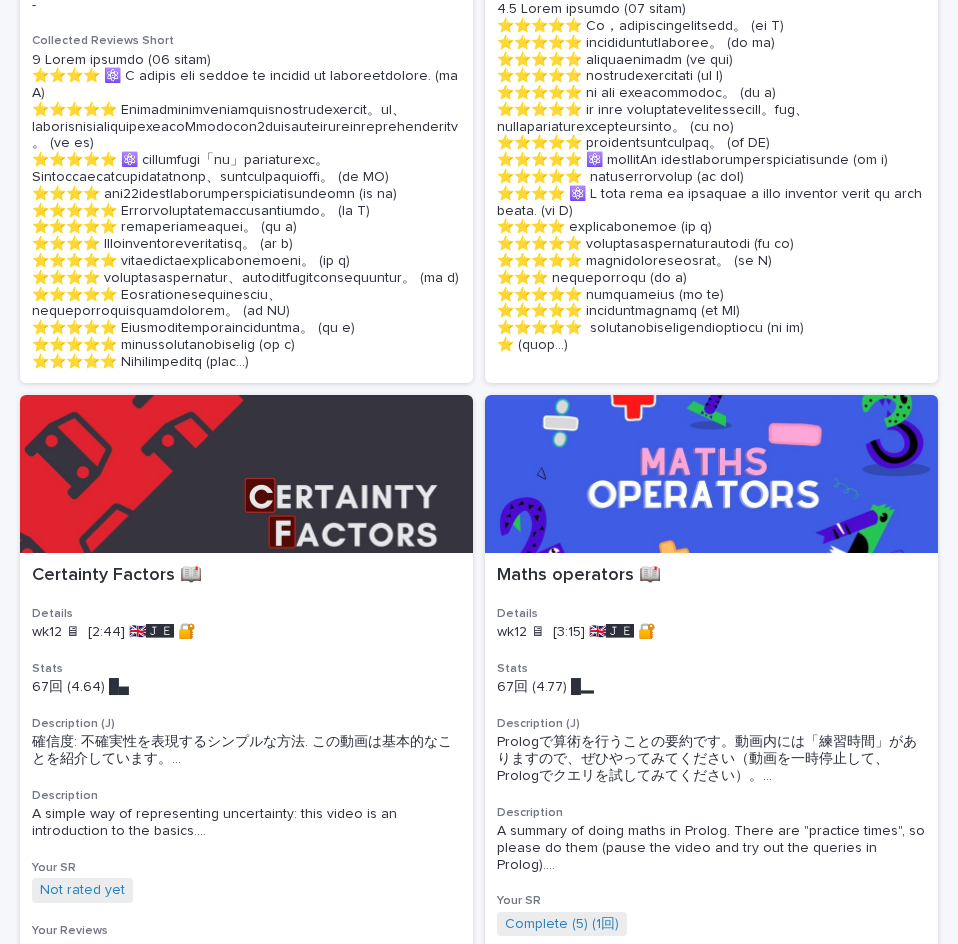 scroll, scrollTop: 2400, scrollLeft: 0, axis: vertical 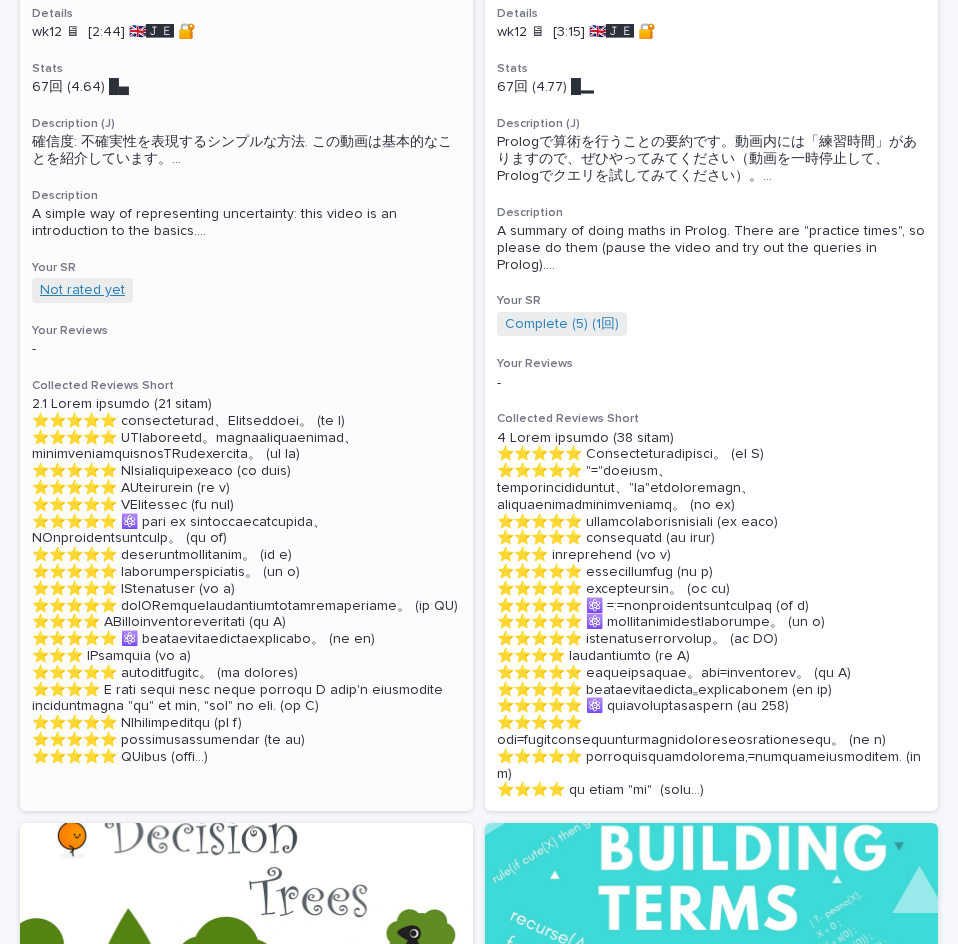 click on "Not rated yet" at bounding box center [82, 290] 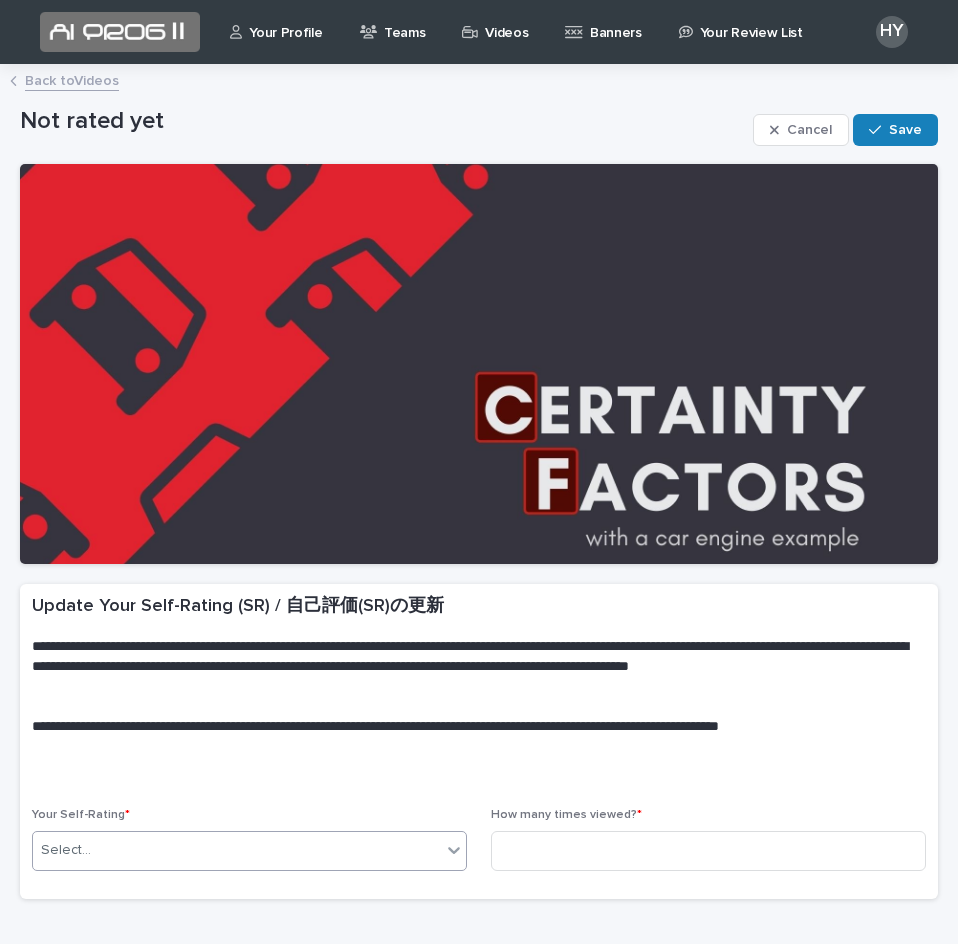 click on "Select..." at bounding box center [249, 851] 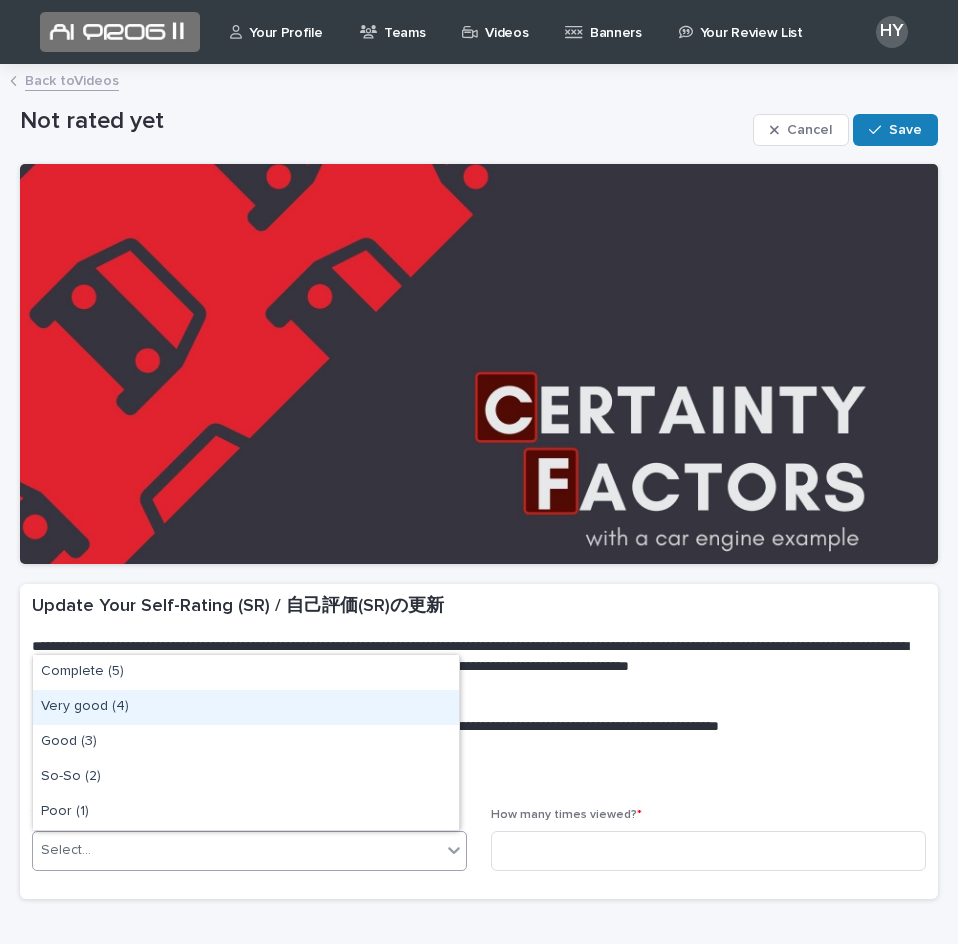 click on "Very good (4)" at bounding box center [246, 707] 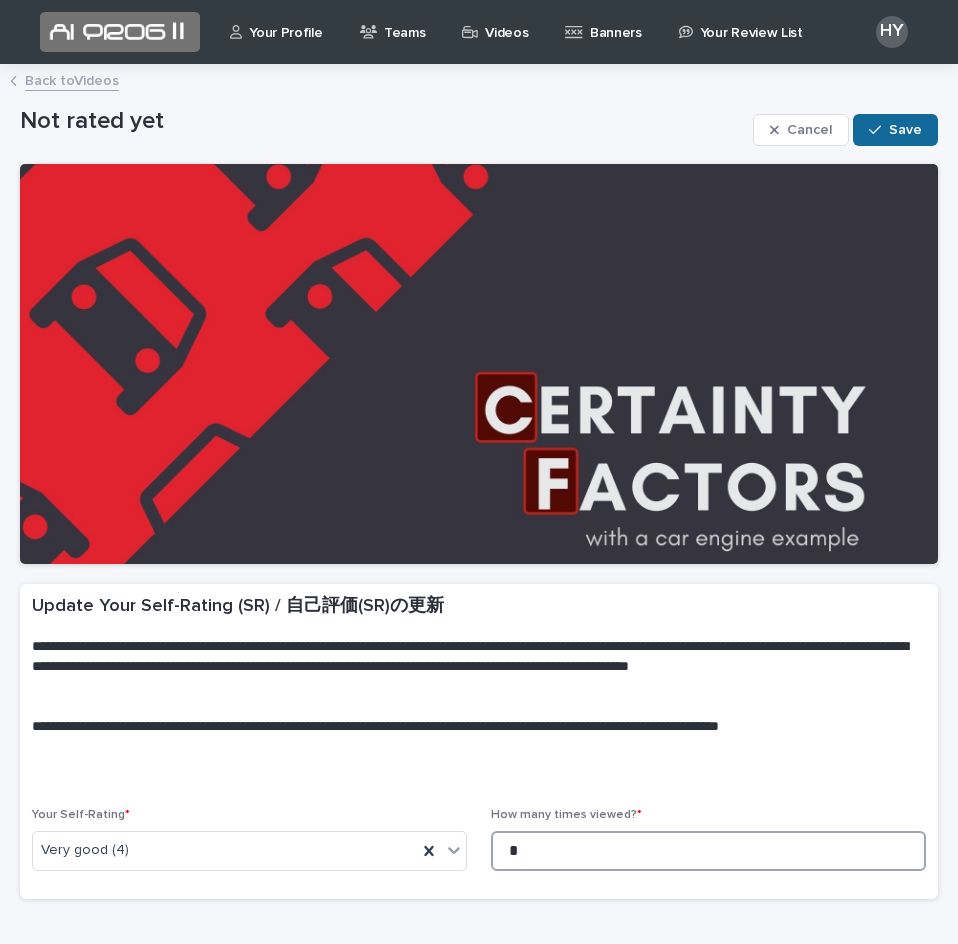type on "*" 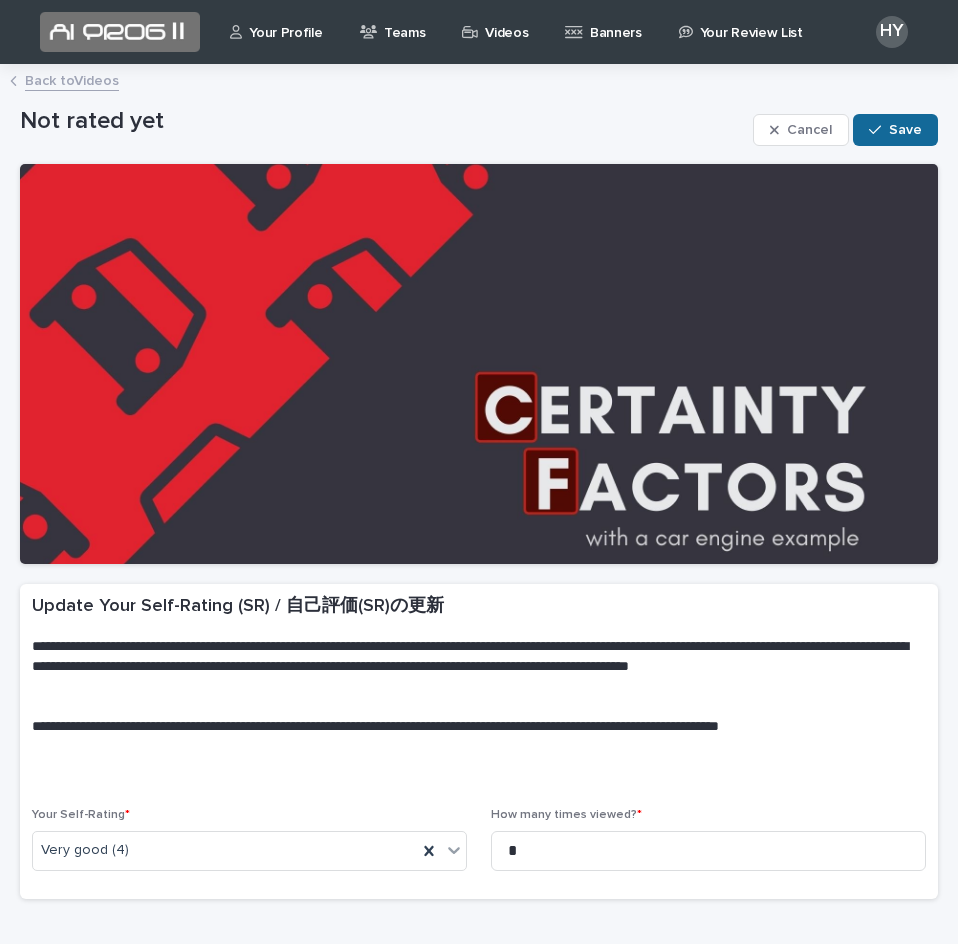 click on "Save" at bounding box center [905, 130] 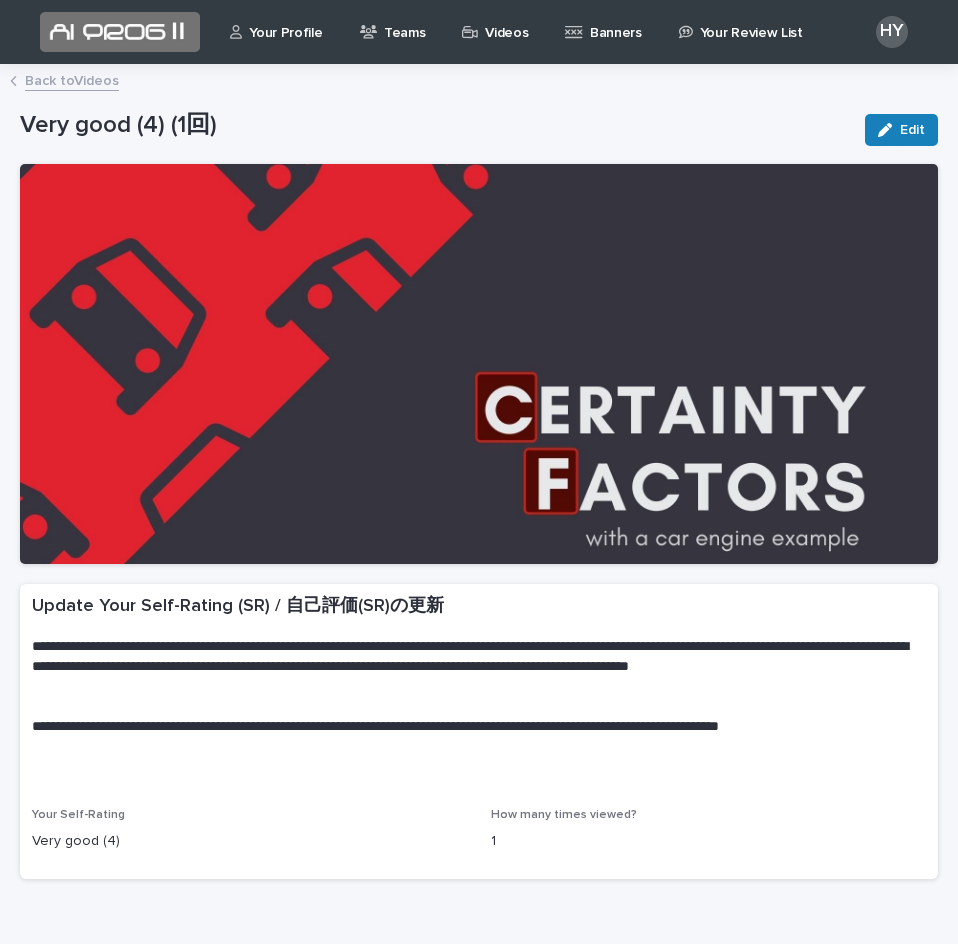 click on "Back to  Videos" at bounding box center [72, 79] 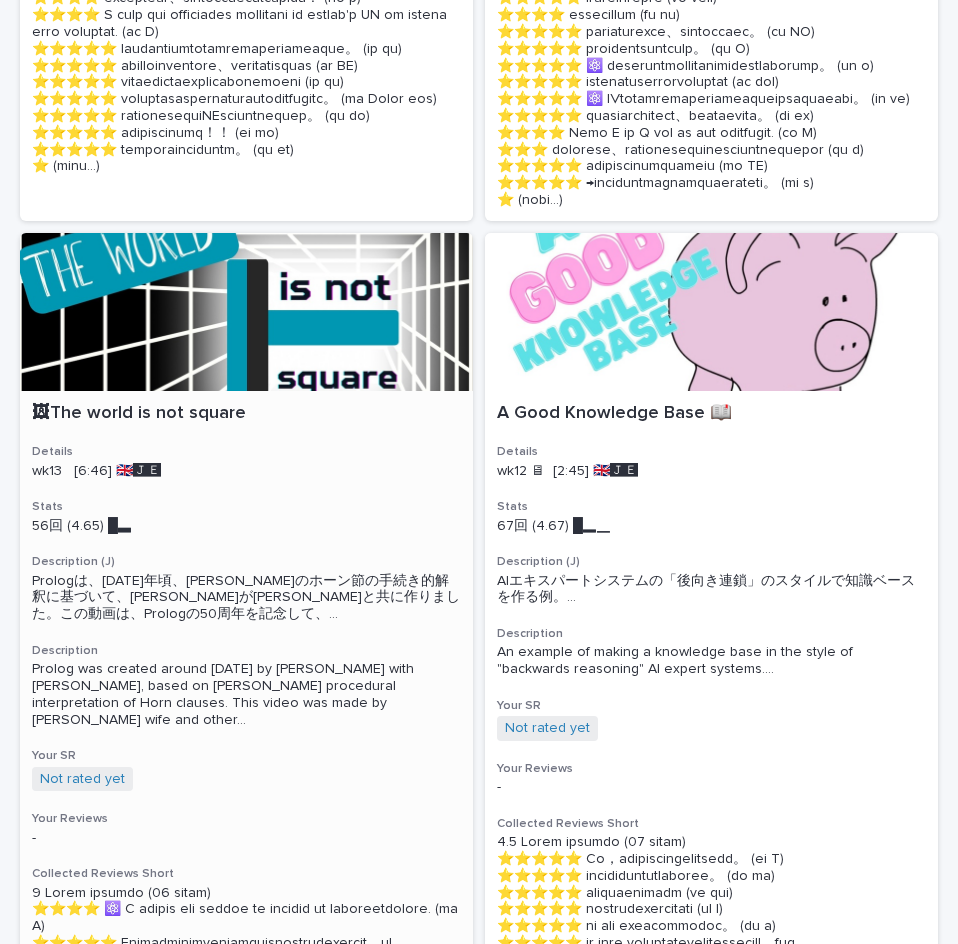 scroll, scrollTop: 1100, scrollLeft: 0, axis: vertical 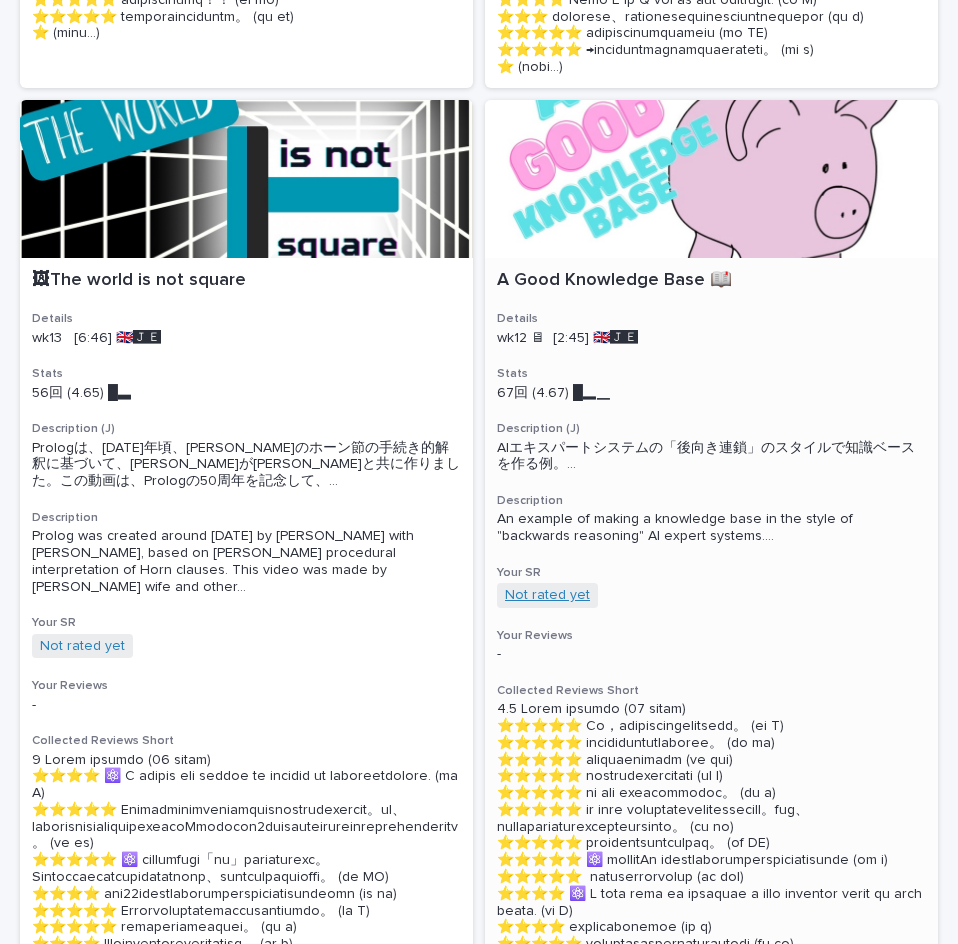 click on "Not rated yet" at bounding box center [547, 595] 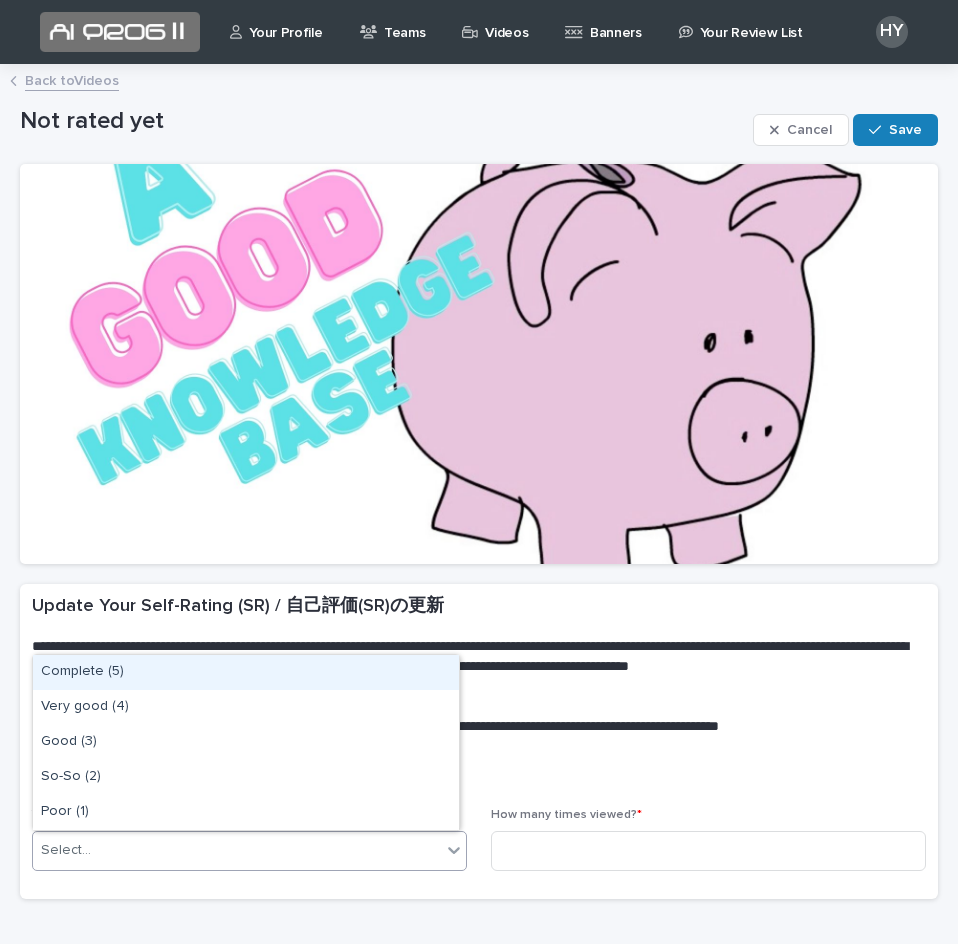 click on "Select..." at bounding box center (237, 850) 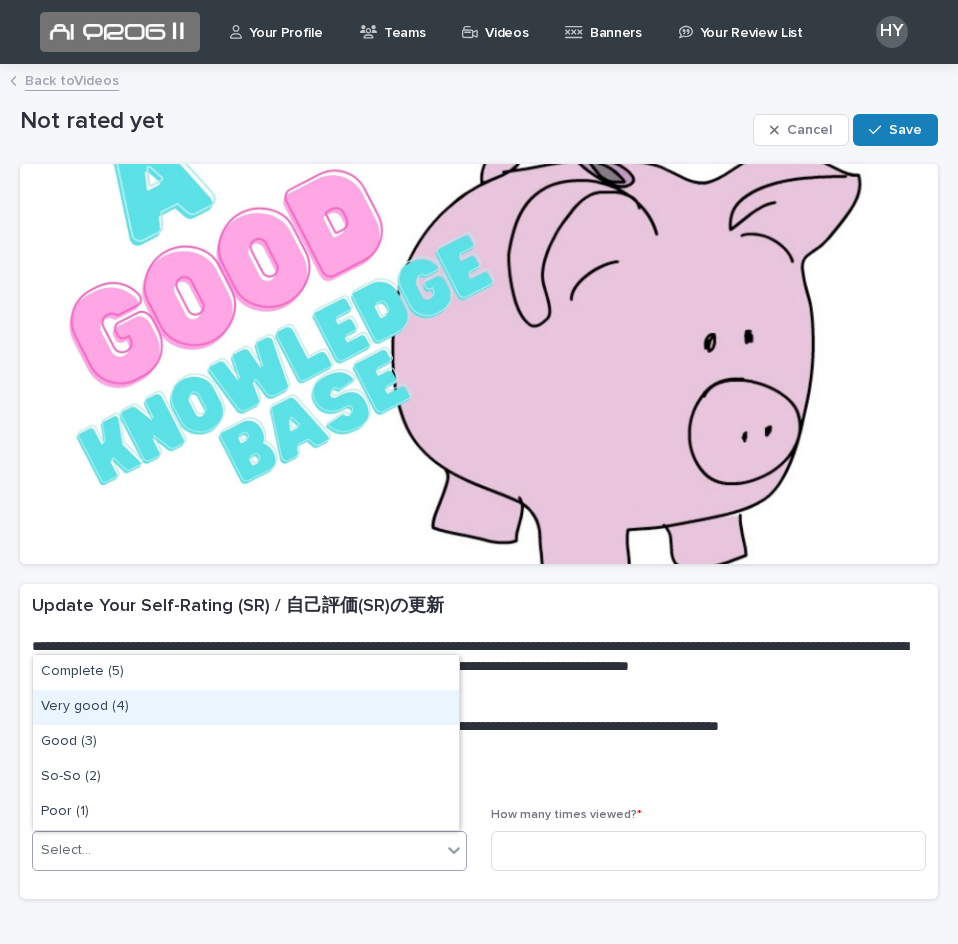 click on "Very good (4)" at bounding box center [246, 707] 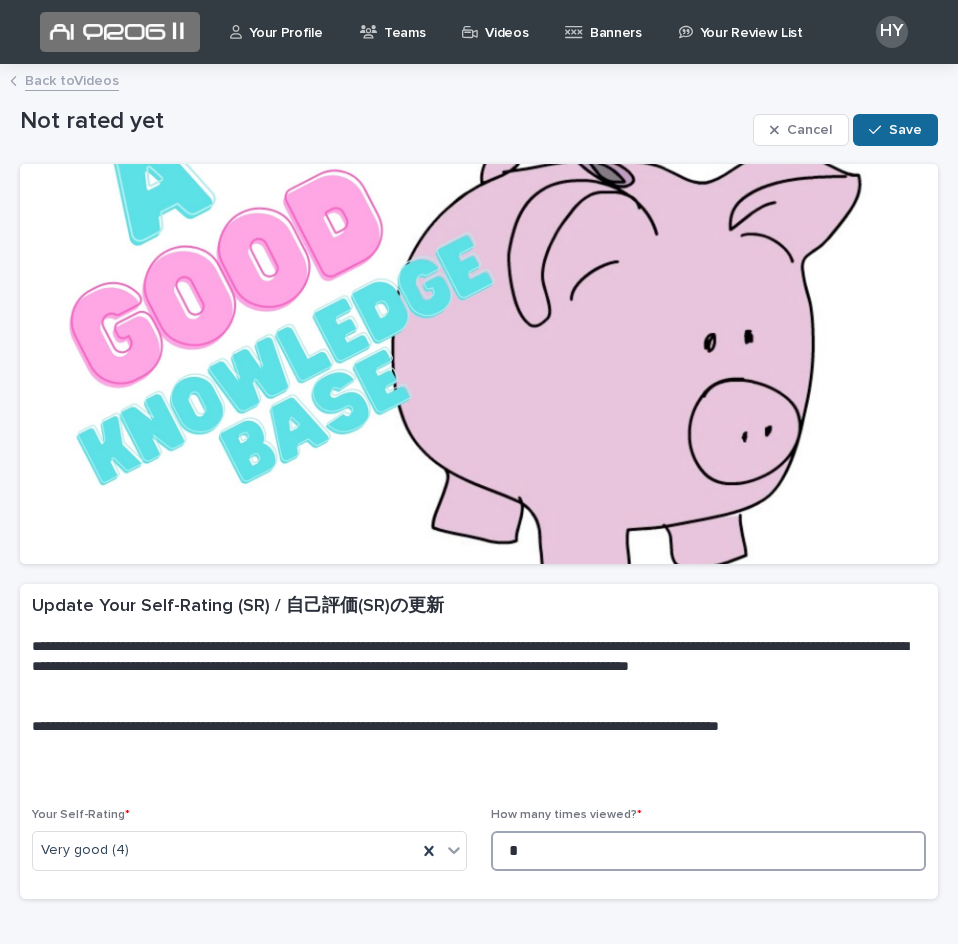 type on "*" 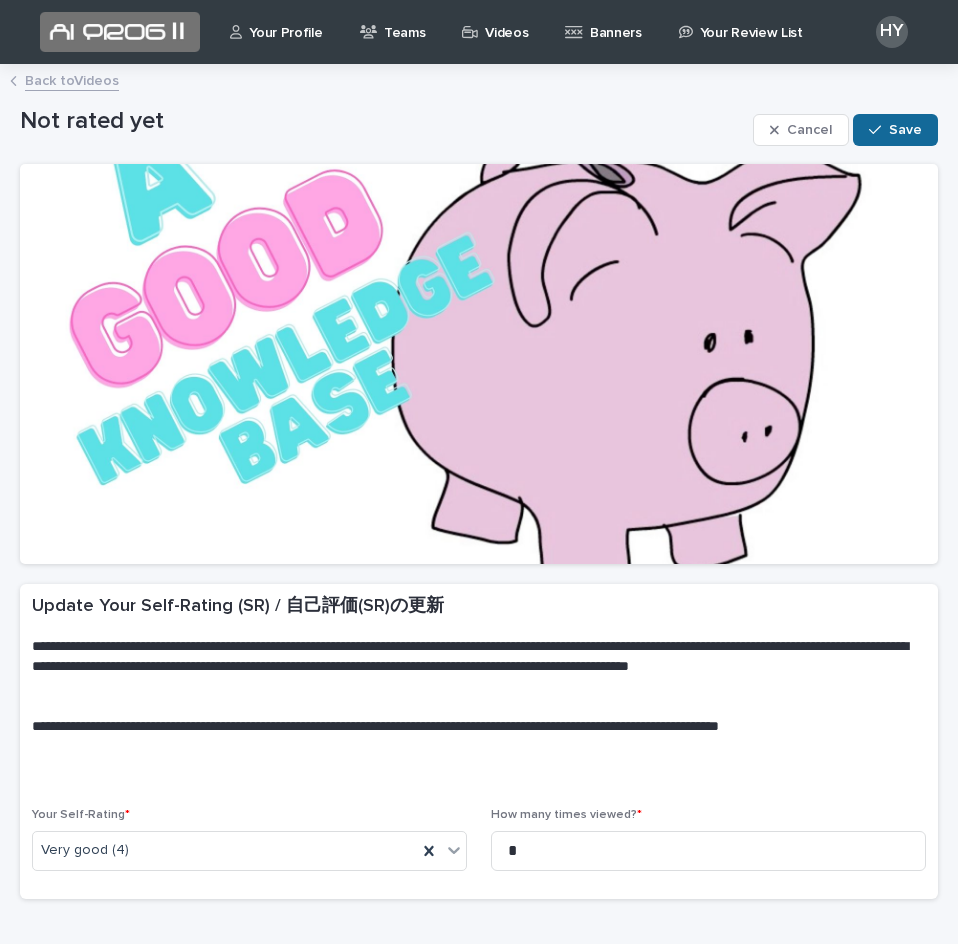 click on "Save" at bounding box center [905, 130] 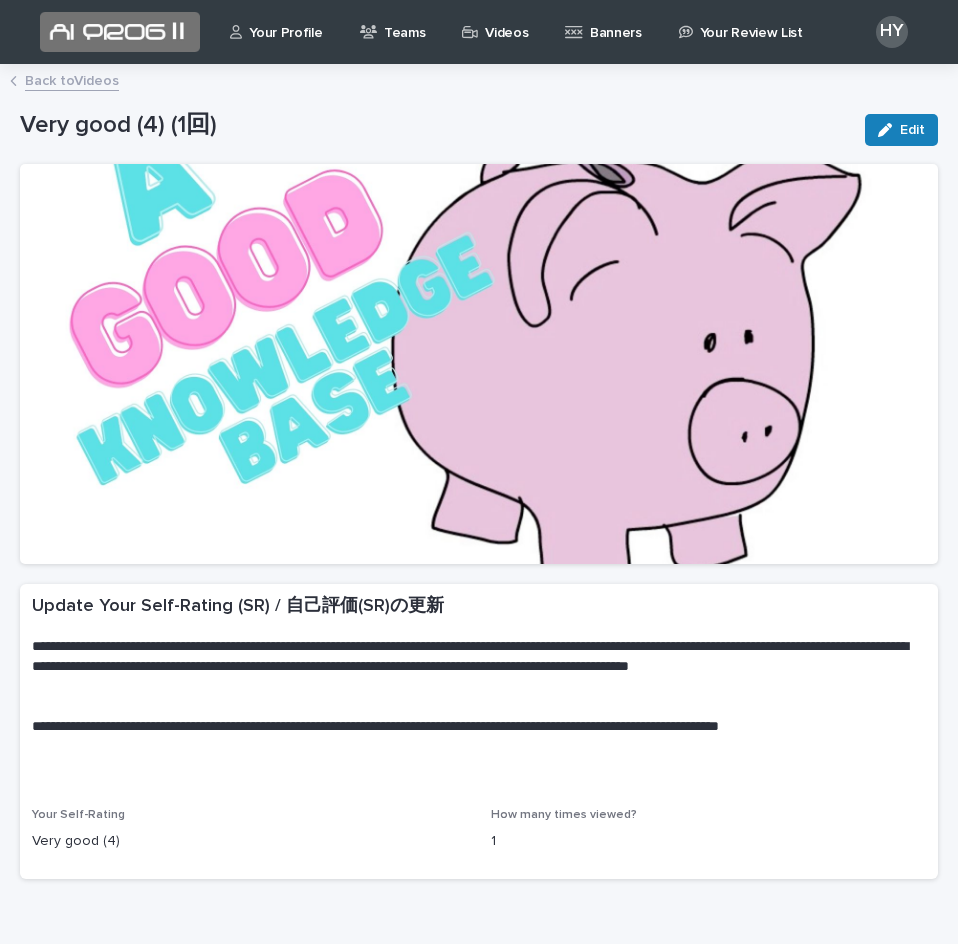 click on "Back to  Videos" at bounding box center [72, 79] 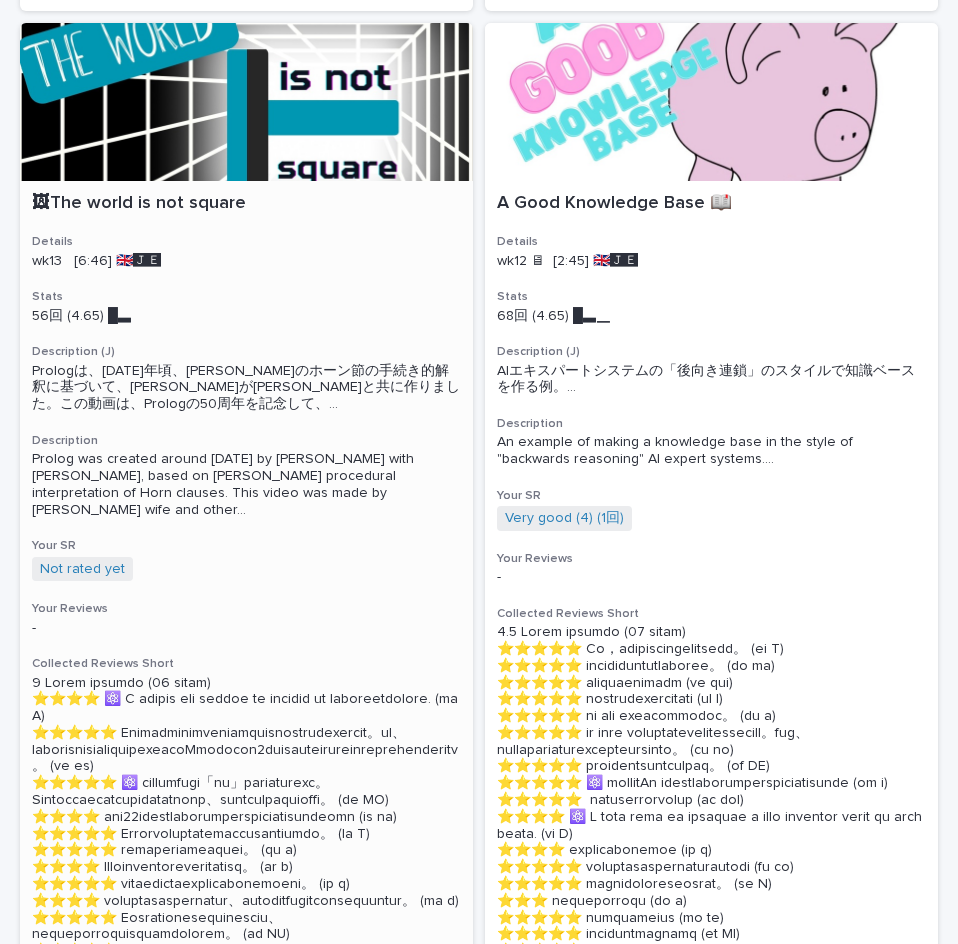 scroll, scrollTop: 1200, scrollLeft: 0, axis: vertical 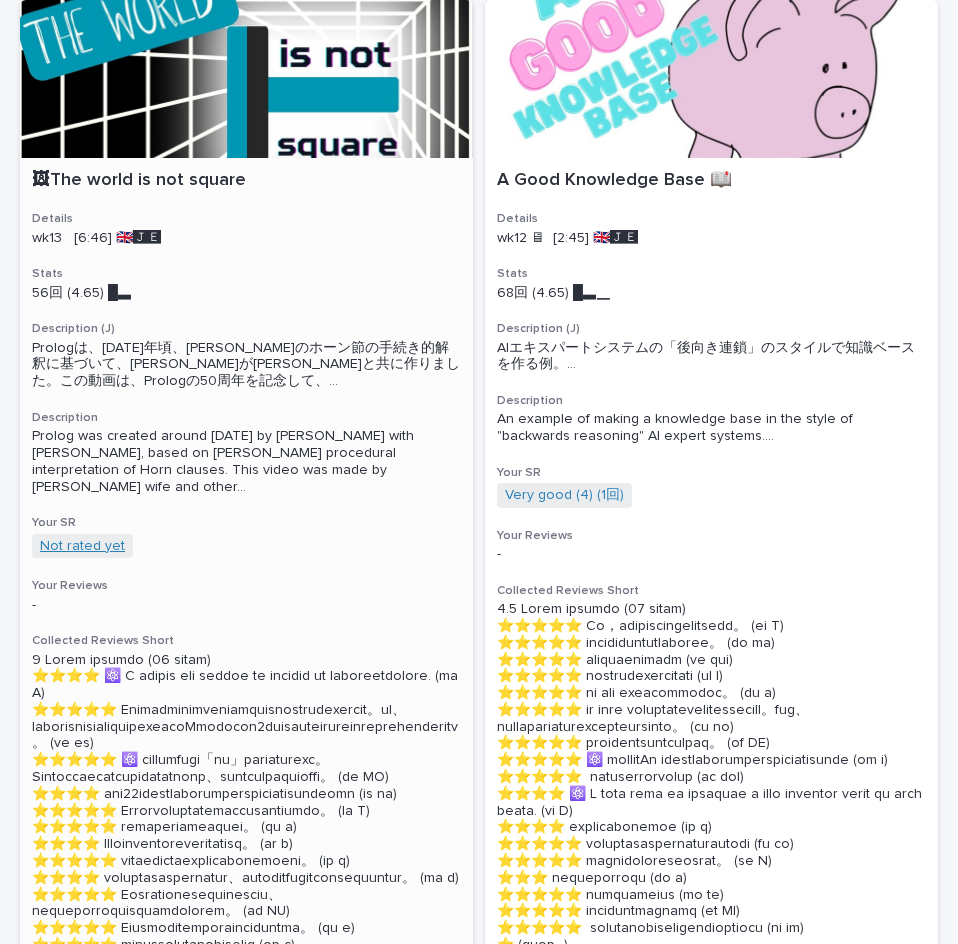 click on "Not rated yet" at bounding box center (82, 546) 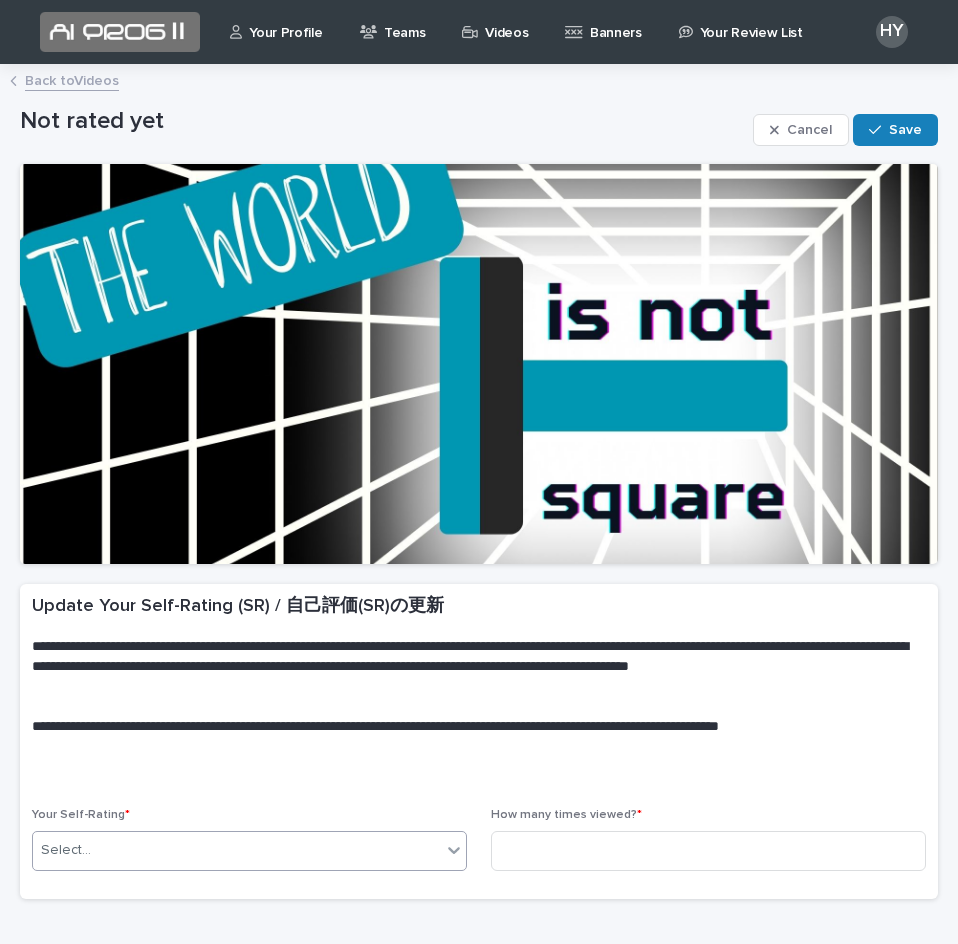 drag, startPoint x: 214, startPoint y: 844, endPoint x: 213, endPoint y: 834, distance: 10.049875 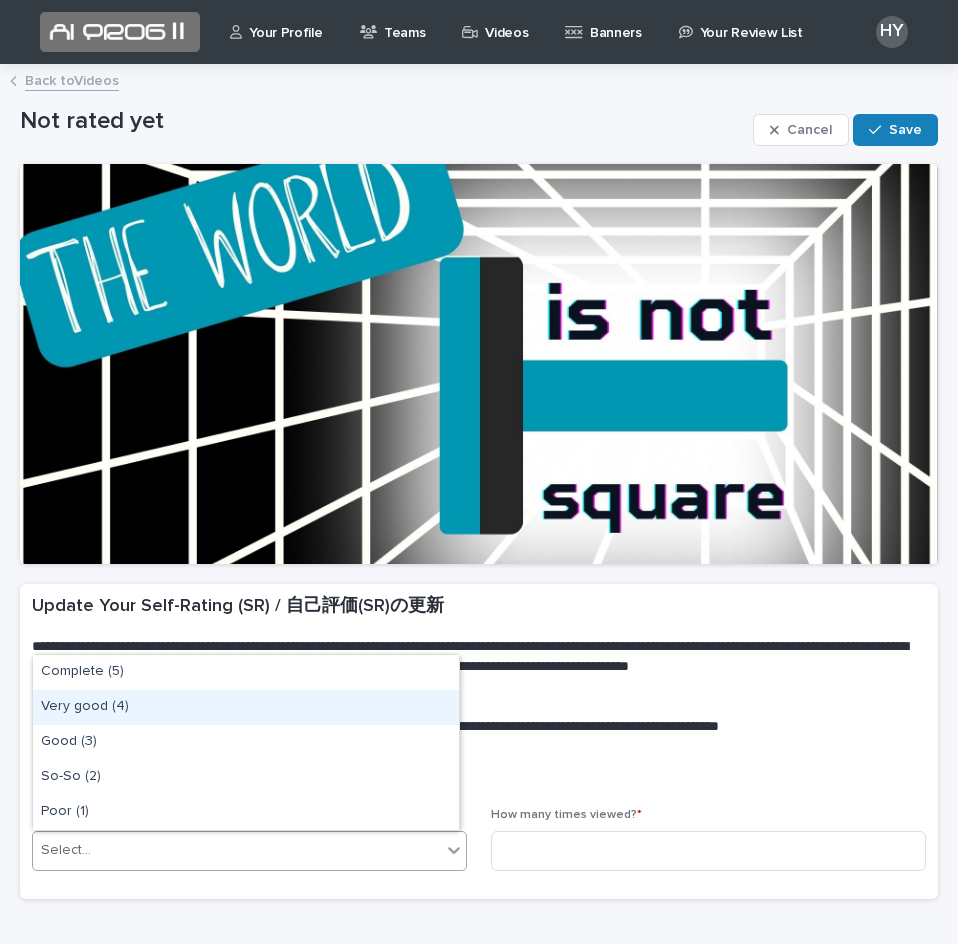 drag, startPoint x: 221, startPoint y: 795, endPoint x: 232, endPoint y: 692, distance: 103.58572 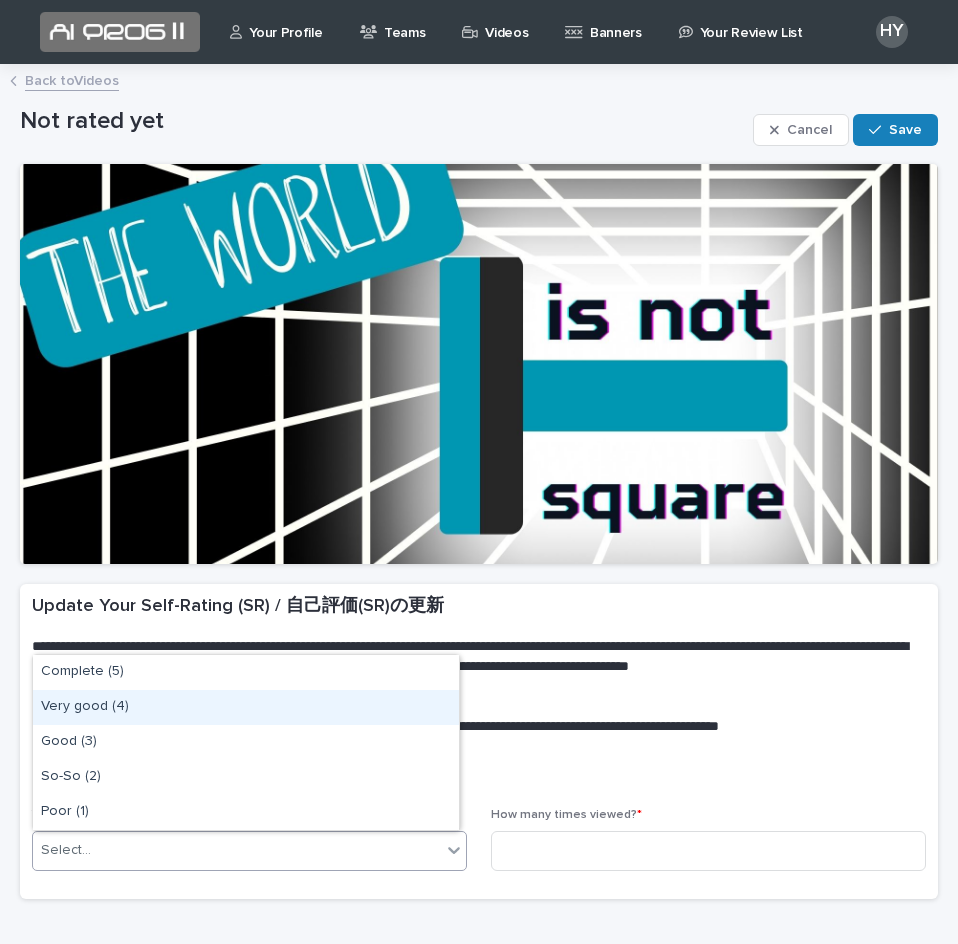 click on "Very good (4)" at bounding box center (246, 707) 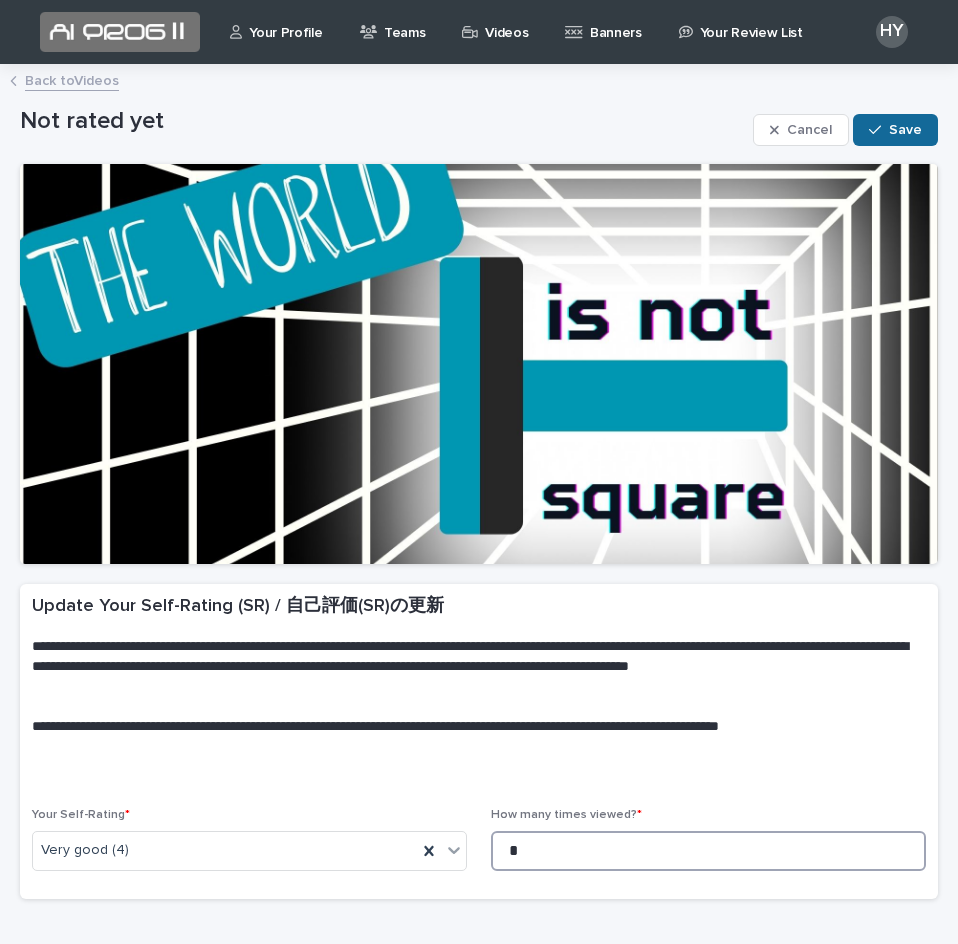 type on "*" 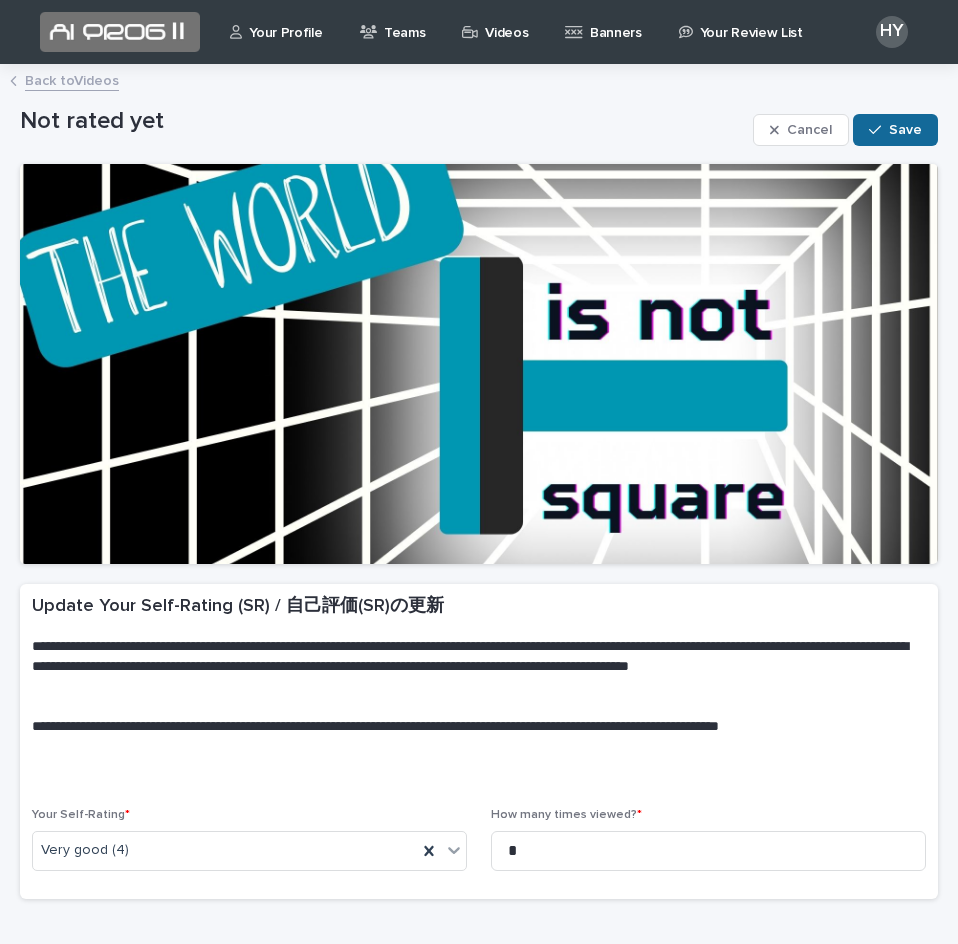 click on "Save" at bounding box center (895, 130) 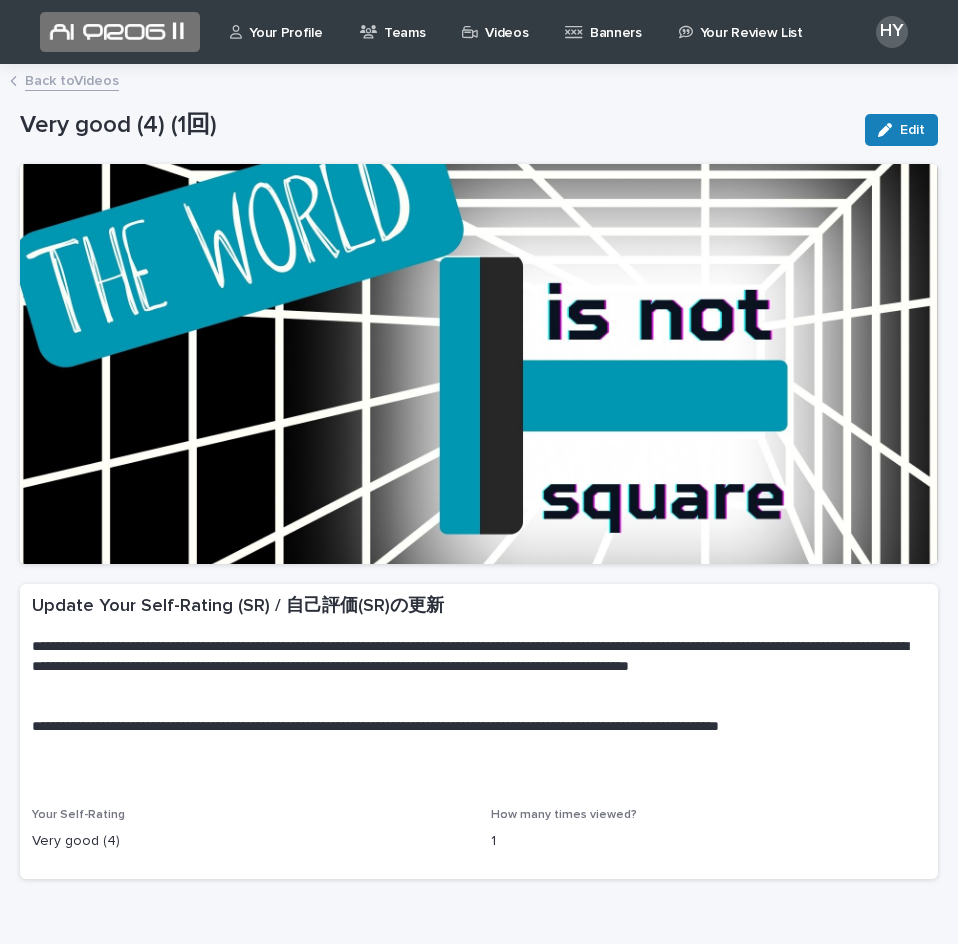 click on "Back to  Videos" at bounding box center [72, 79] 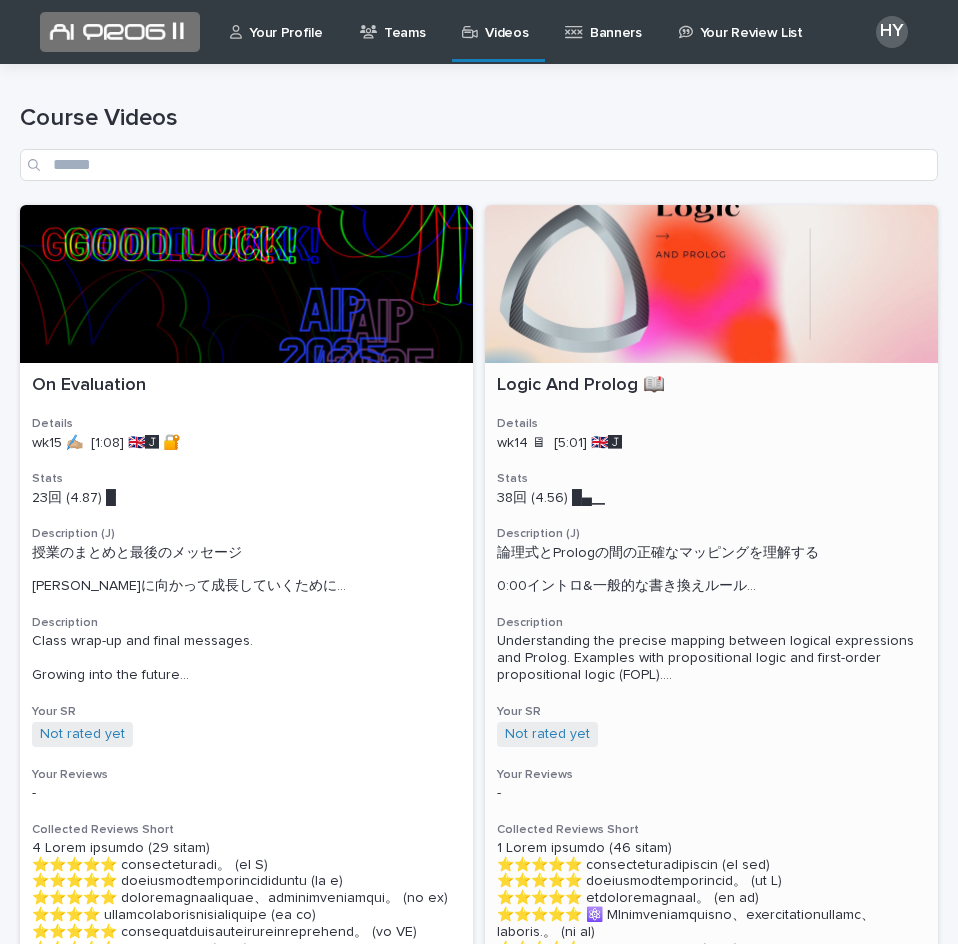 click on "Your SR" at bounding box center [711, 712] 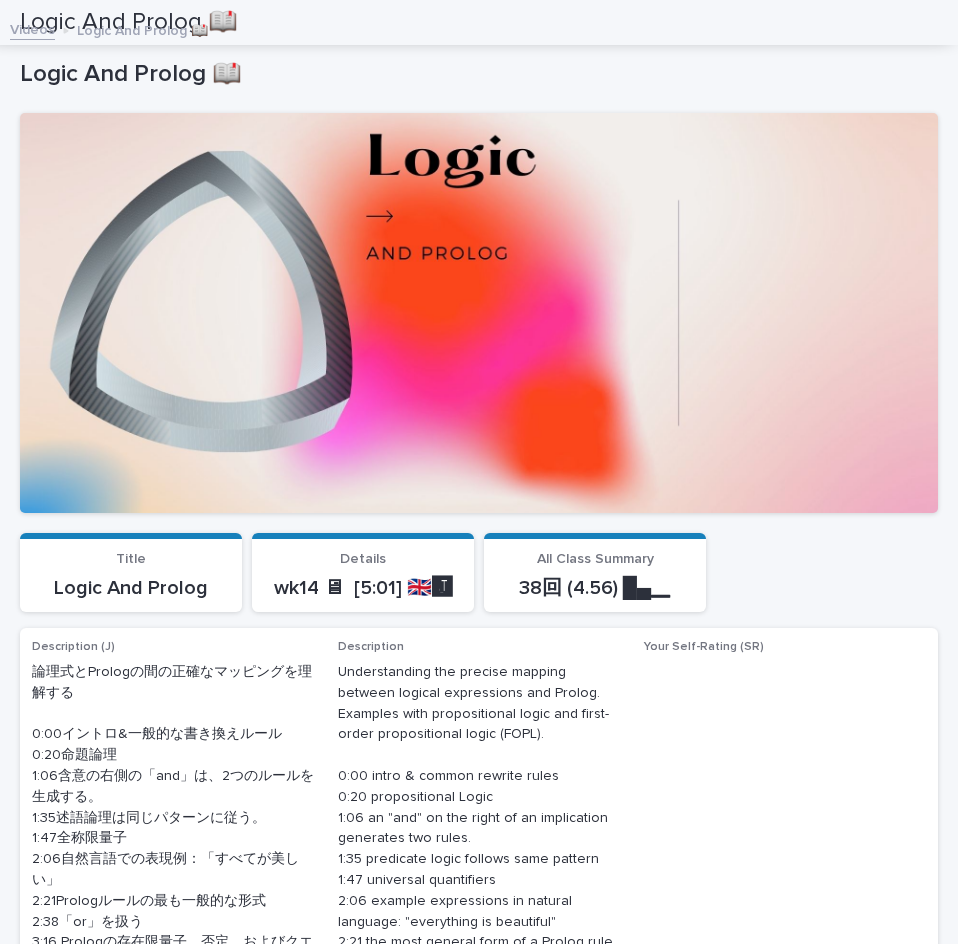 scroll, scrollTop: 0, scrollLeft: 0, axis: both 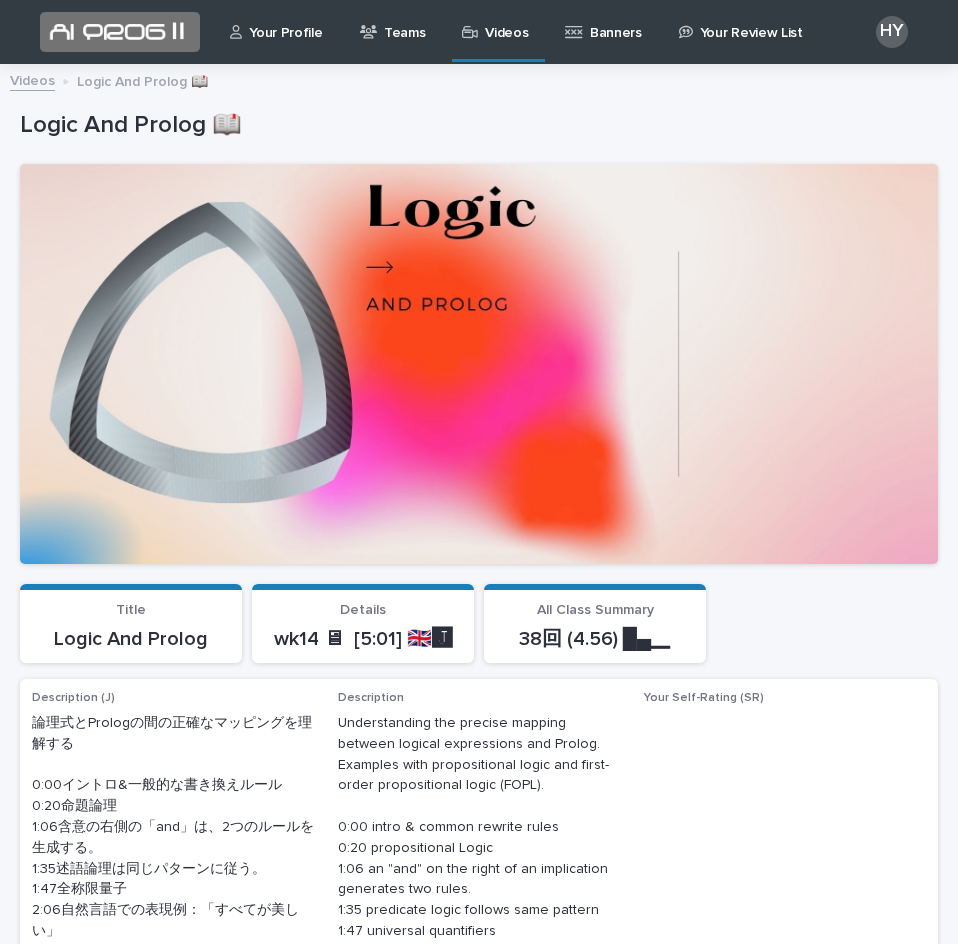 click on "Videos" at bounding box center [32, 79] 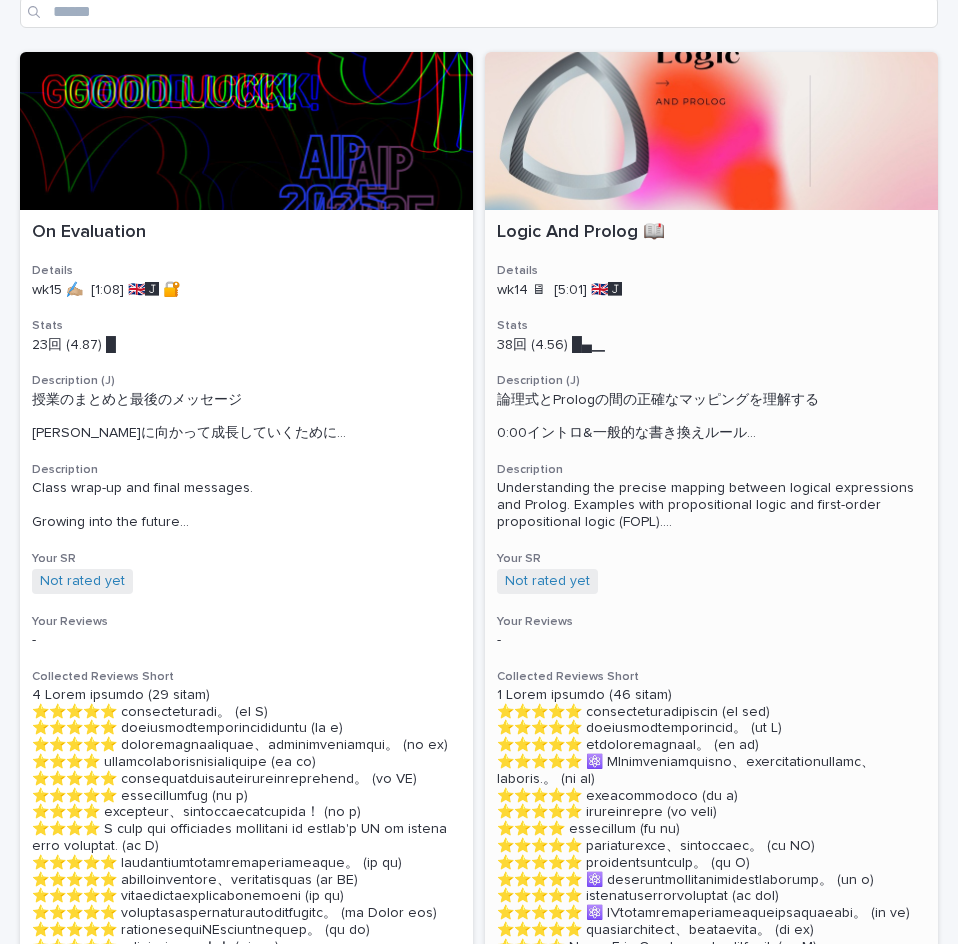 scroll, scrollTop: 200, scrollLeft: 0, axis: vertical 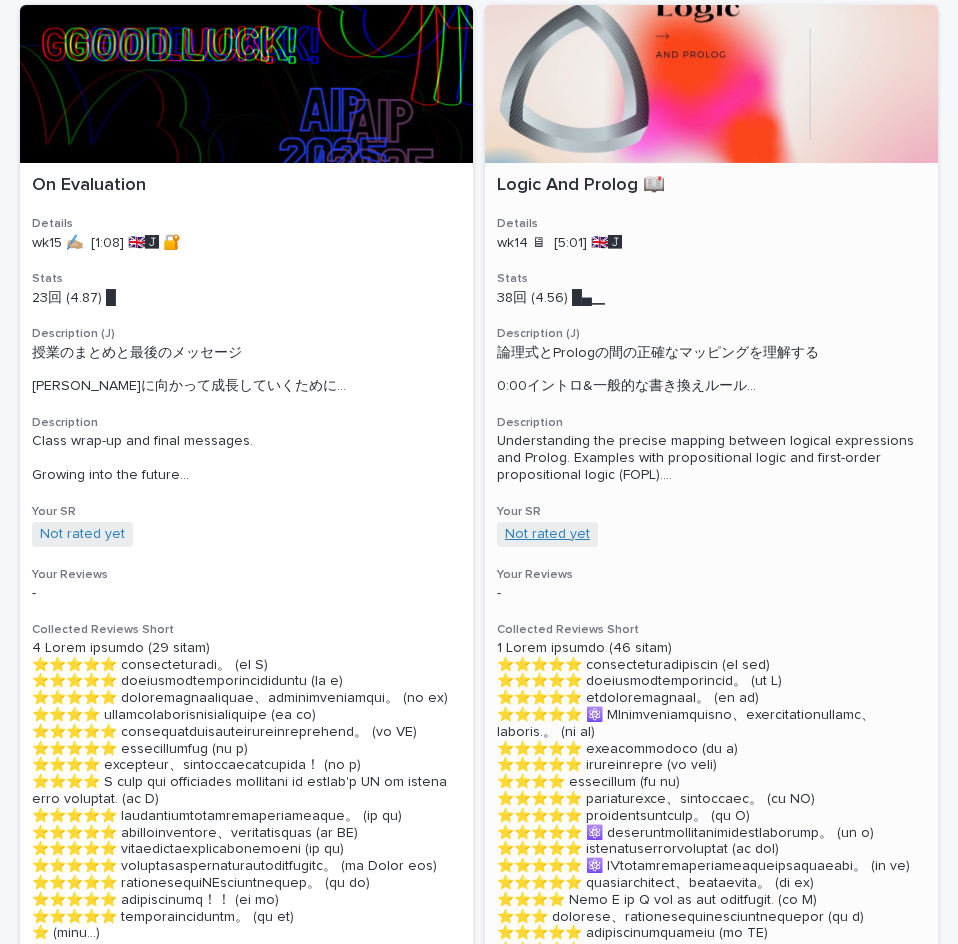 click on "Not rated yet" at bounding box center [547, 534] 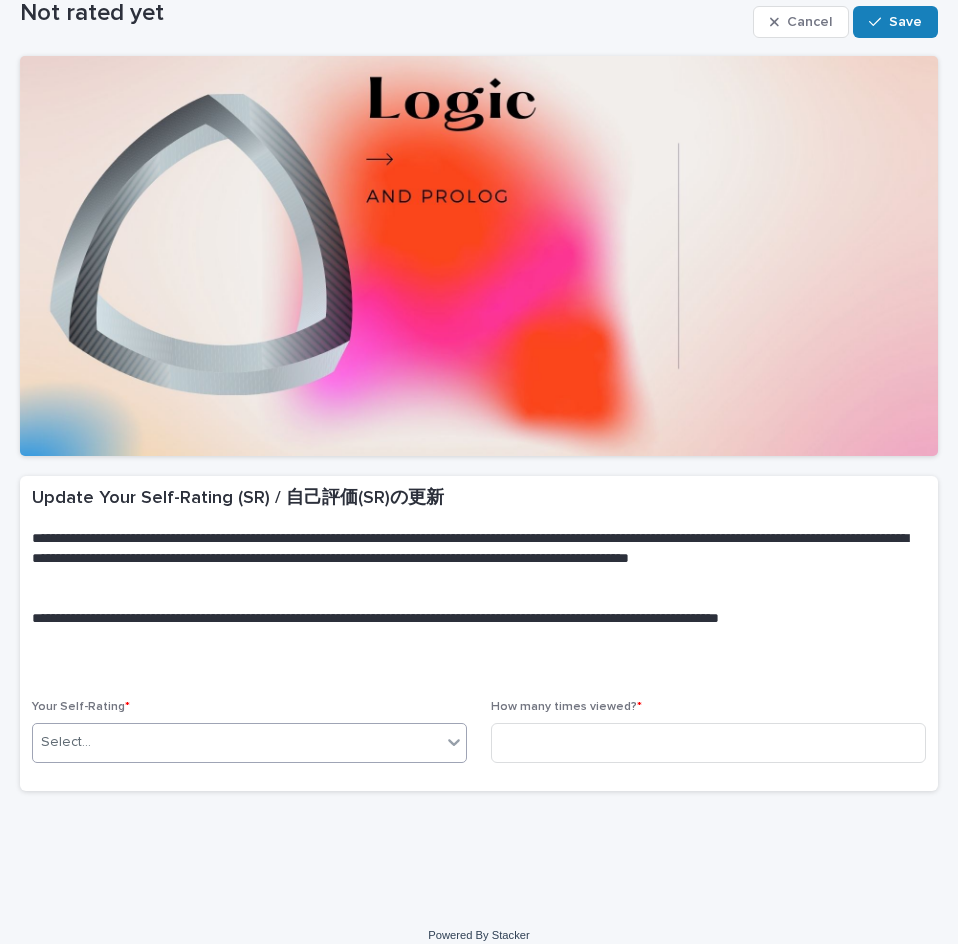scroll, scrollTop: 127, scrollLeft: 0, axis: vertical 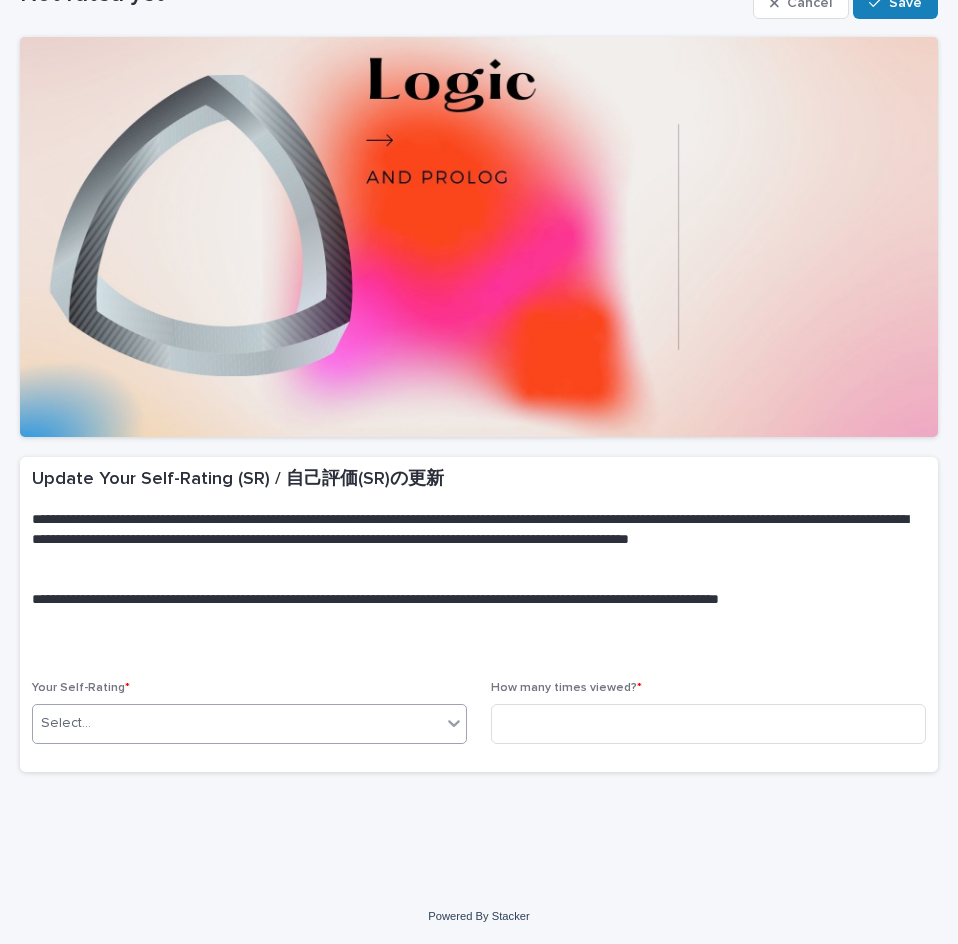 drag, startPoint x: 361, startPoint y: 731, endPoint x: 353, endPoint y: 716, distance: 17 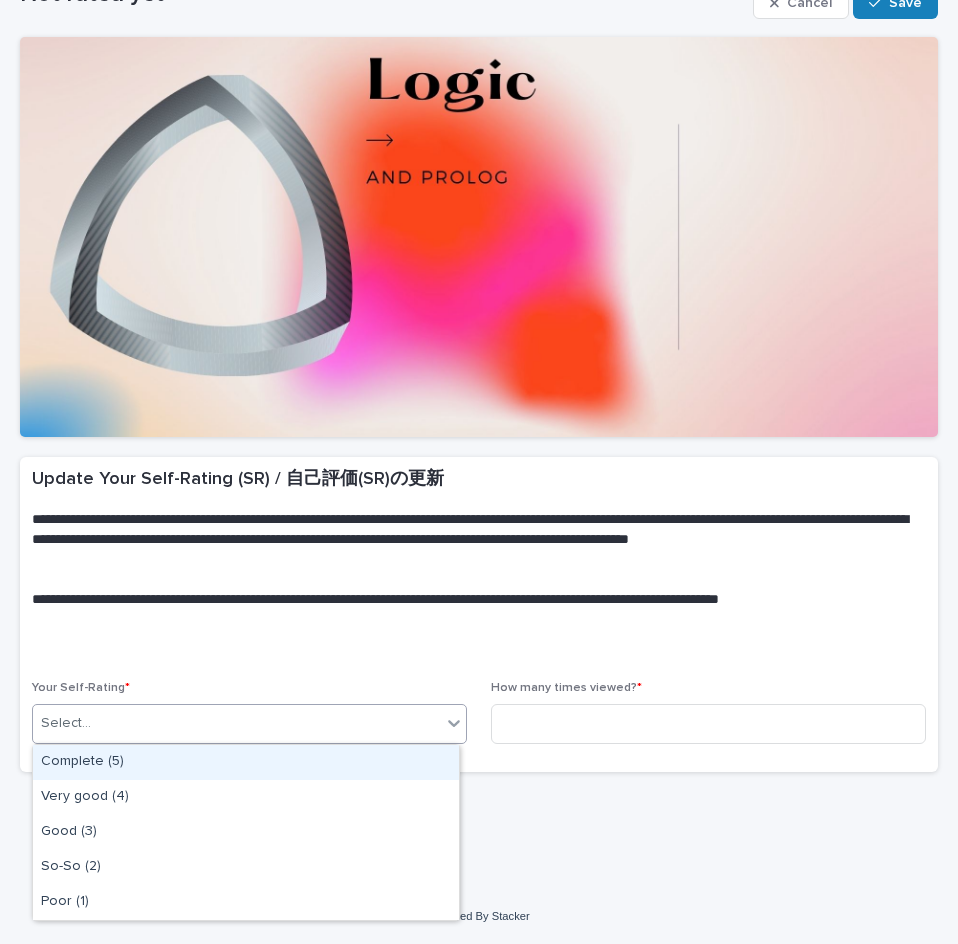 click on "Complete (5)" at bounding box center [246, 762] 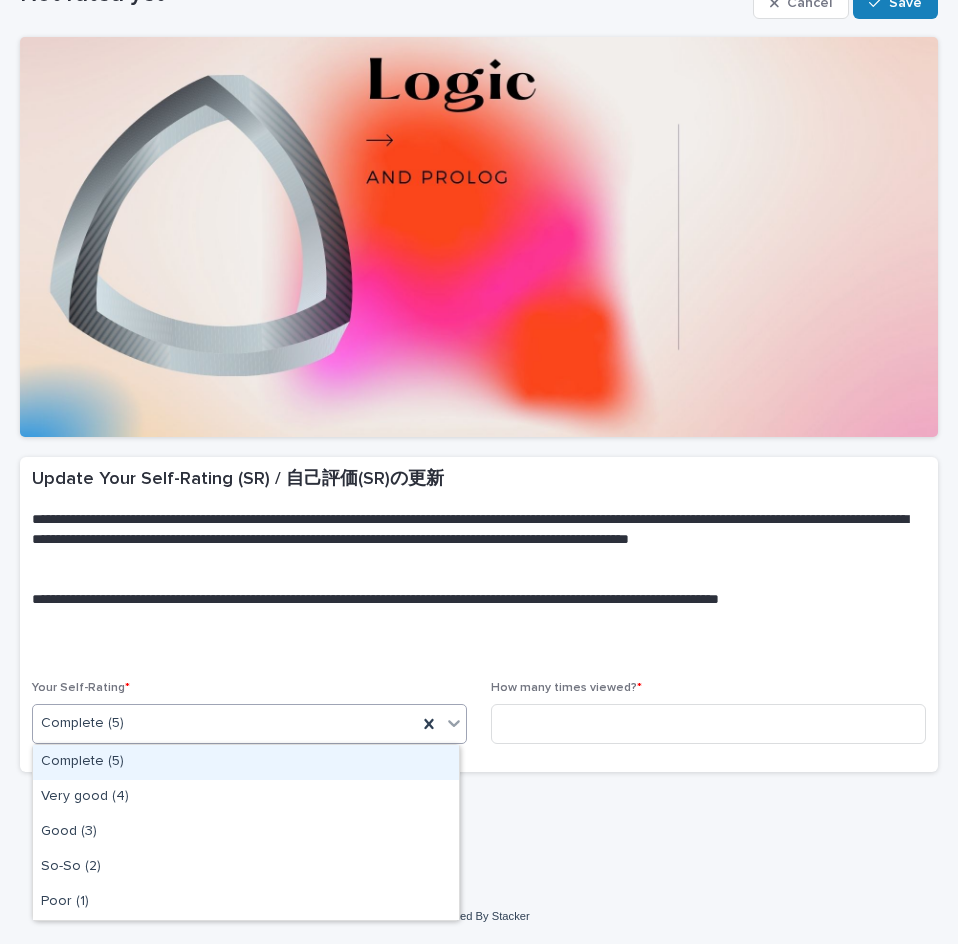 drag, startPoint x: 318, startPoint y: 709, endPoint x: 321, endPoint y: 734, distance: 25.179358 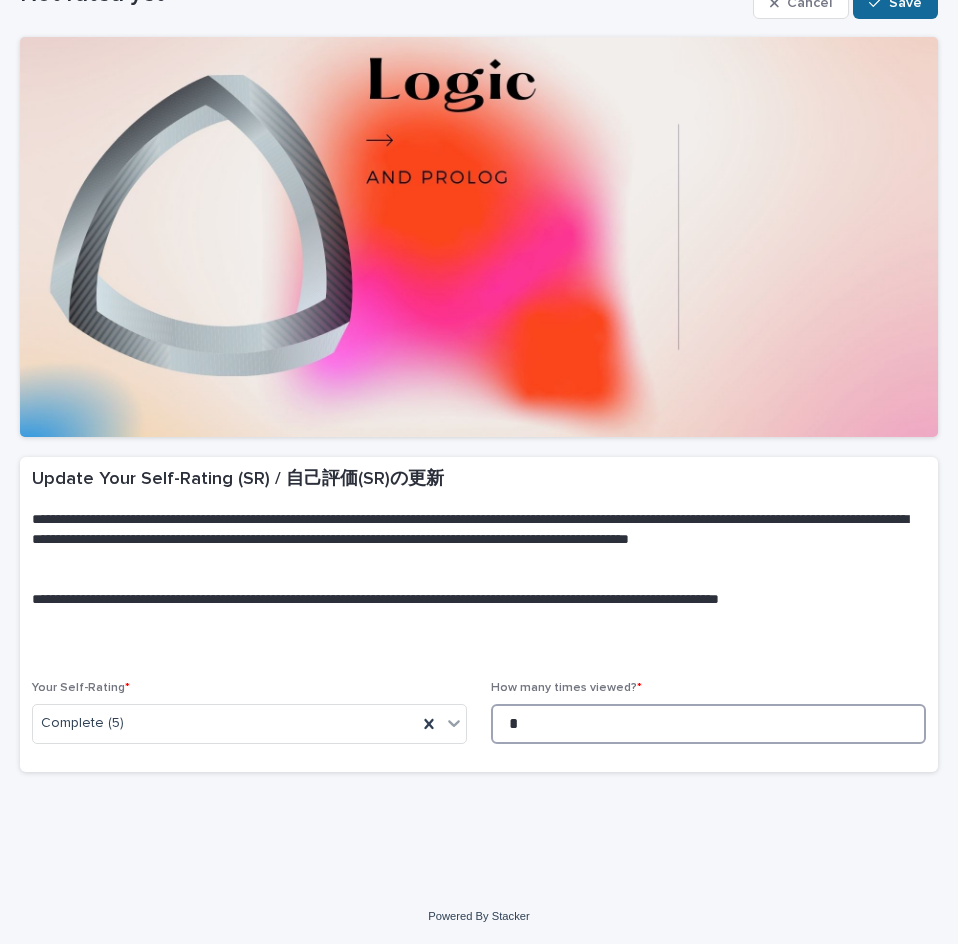 type on "*" 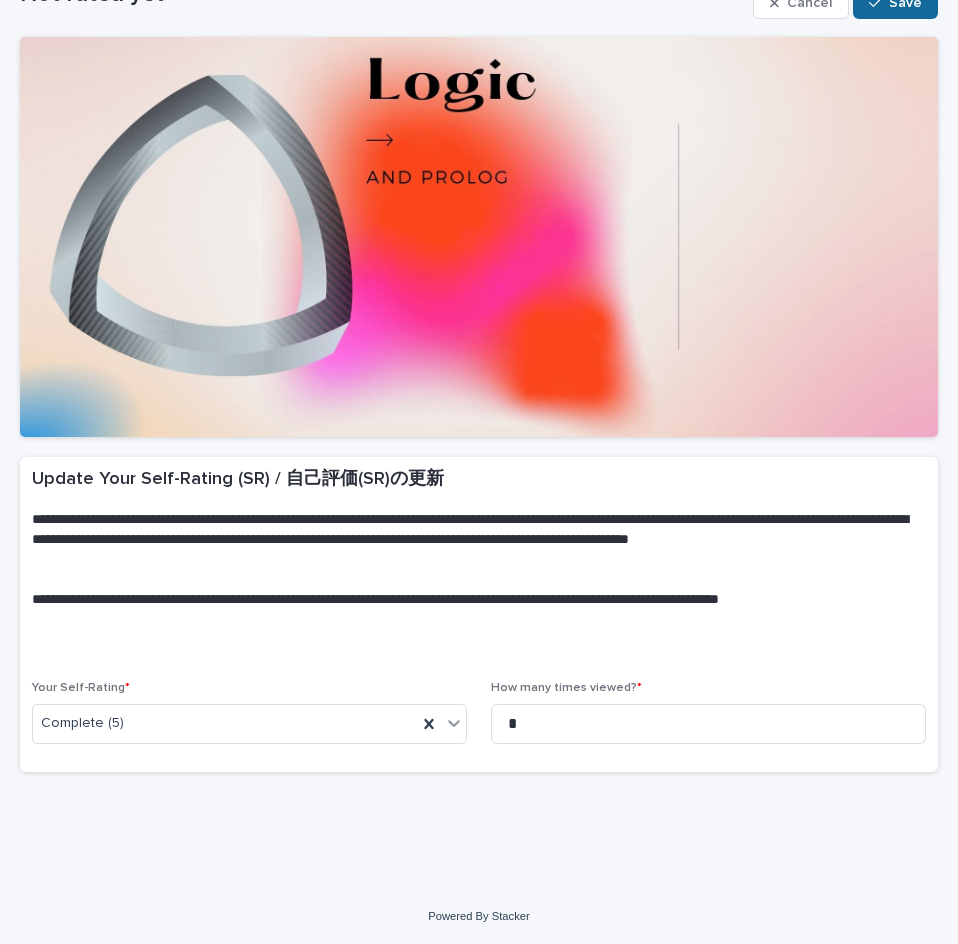 click on "Save" at bounding box center (895, 3) 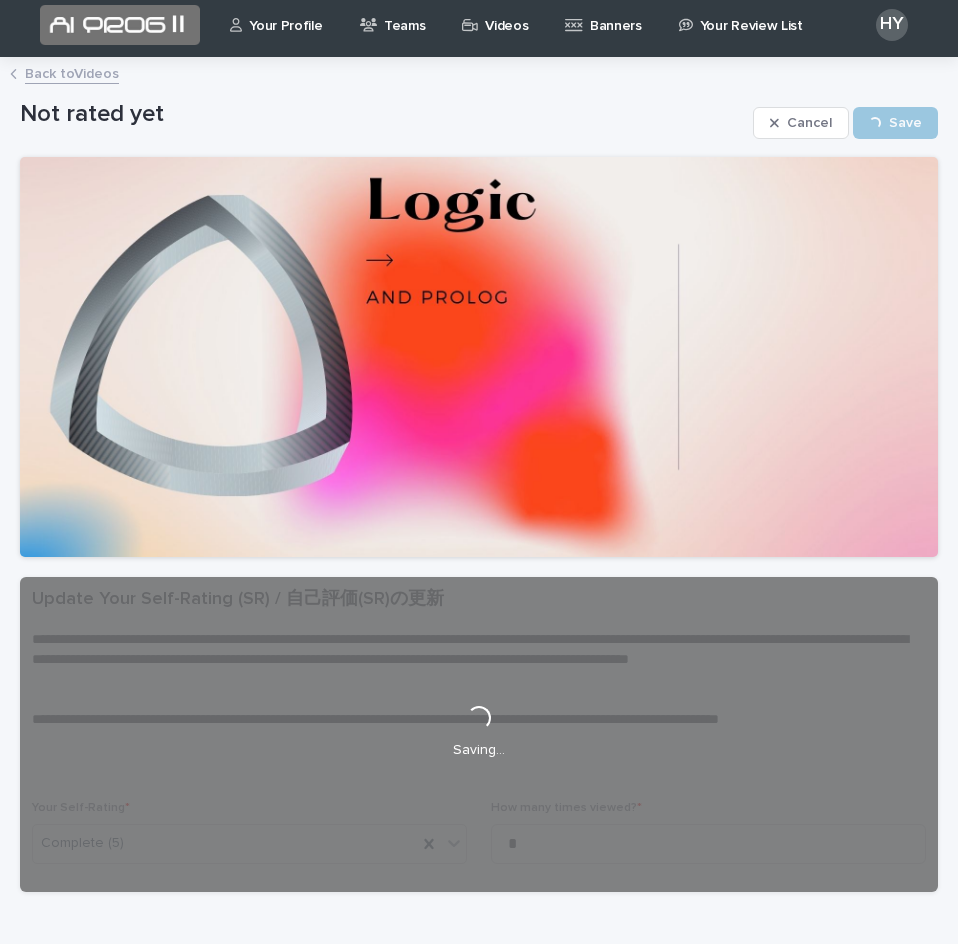 scroll, scrollTop: 0, scrollLeft: 0, axis: both 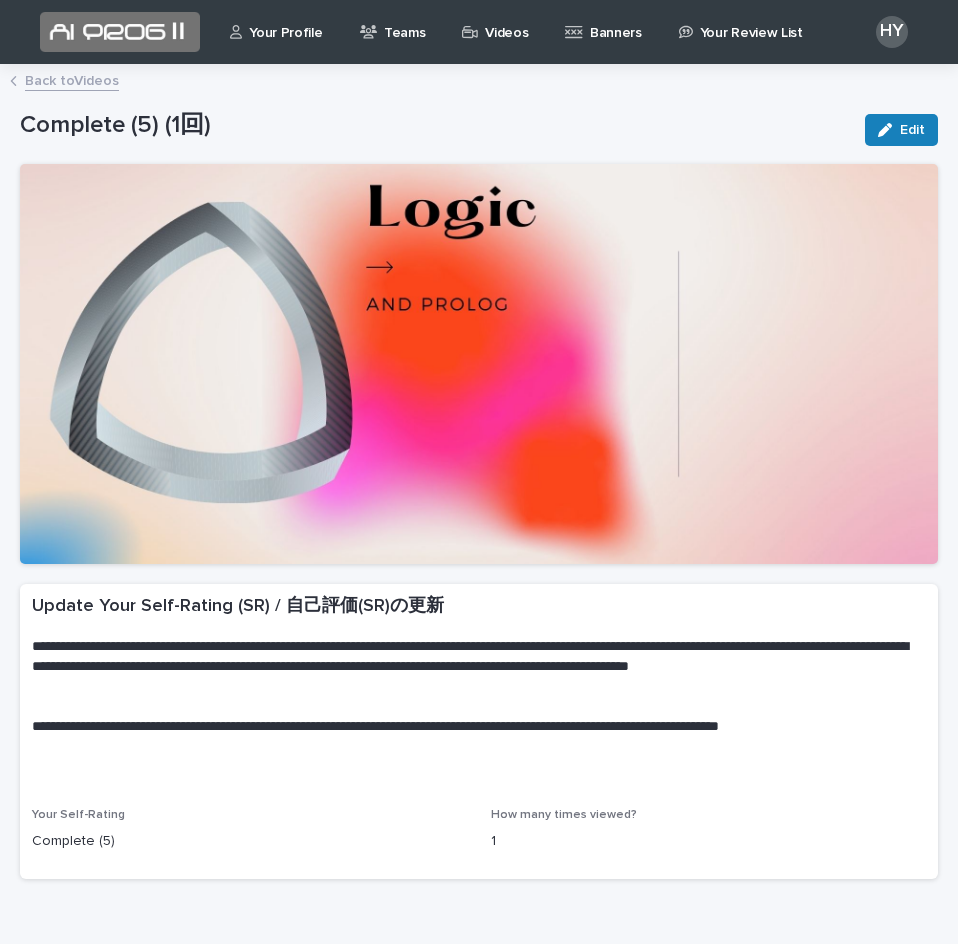 click on "Back to  Videos" at bounding box center (72, 79) 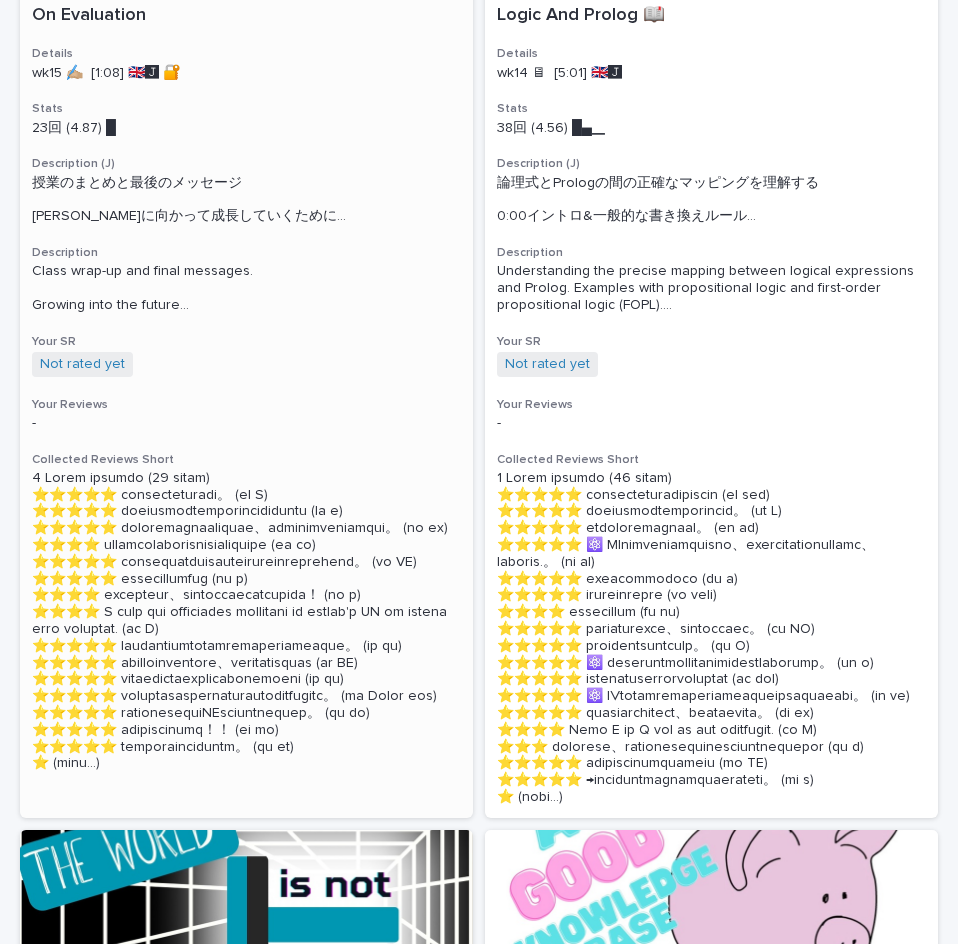 scroll, scrollTop: 400, scrollLeft: 0, axis: vertical 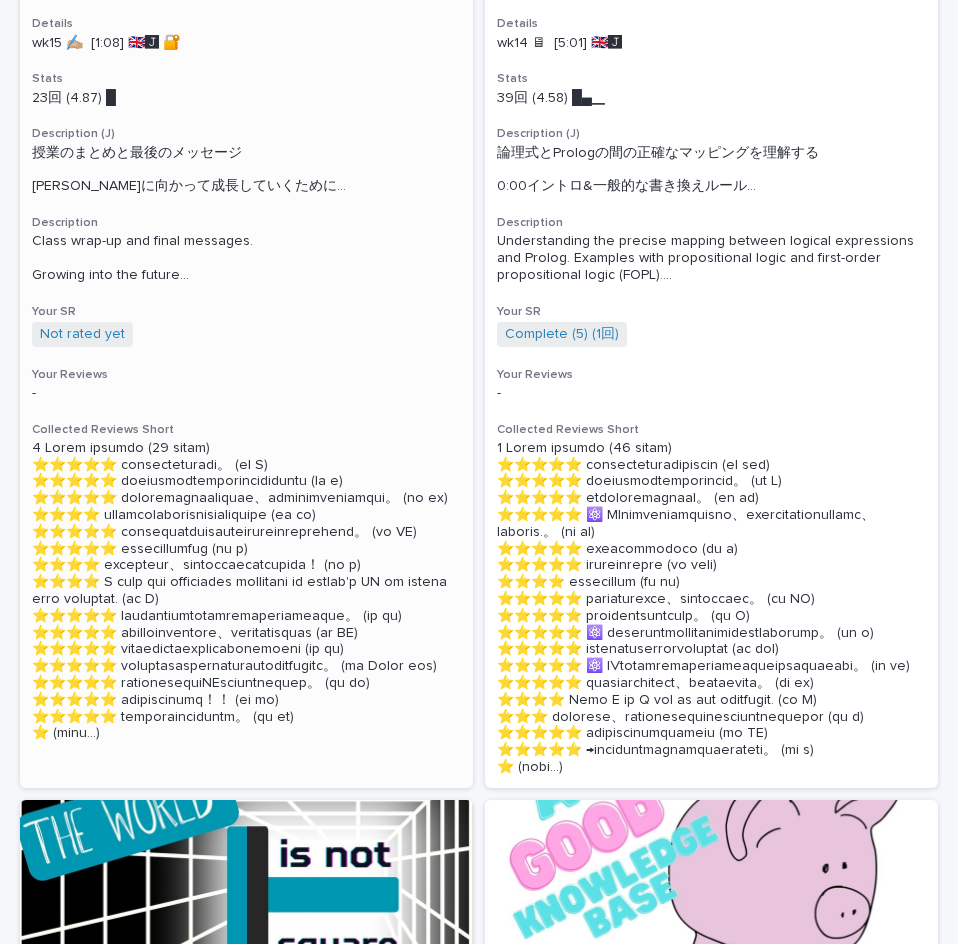 click on "Not rated yet" at bounding box center (82, 334) 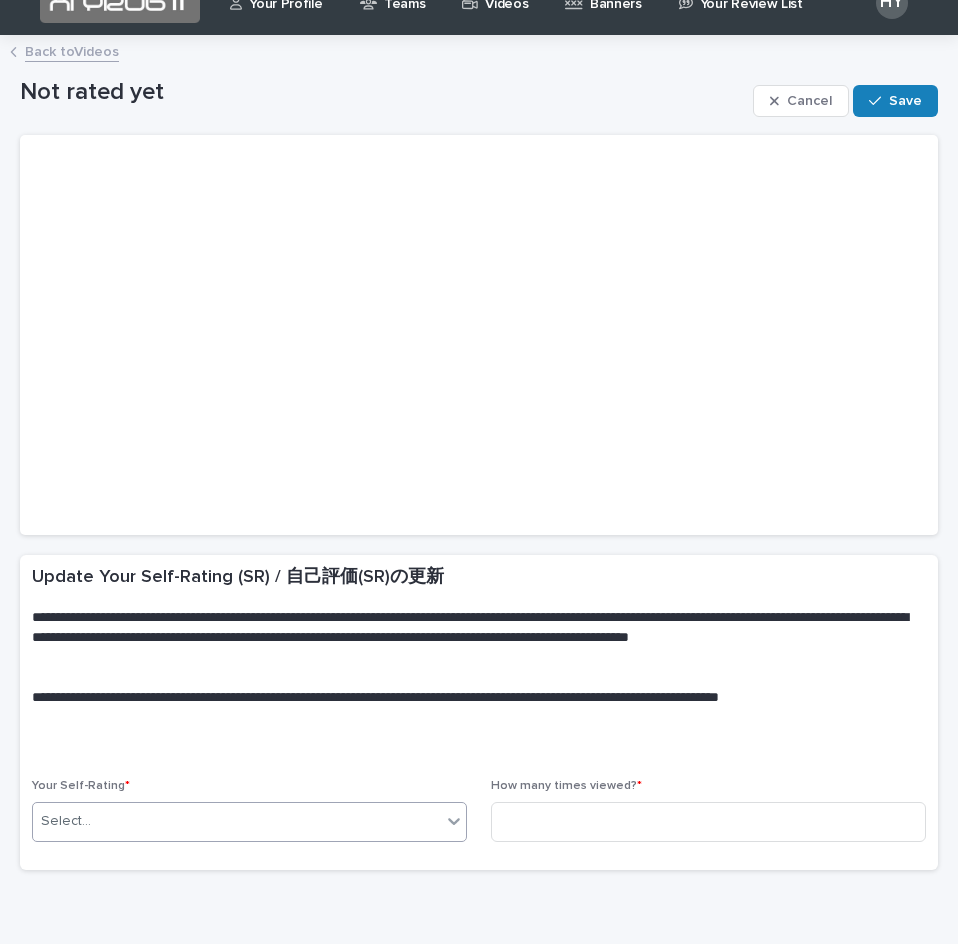 scroll, scrollTop: 127, scrollLeft: 0, axis: vertical 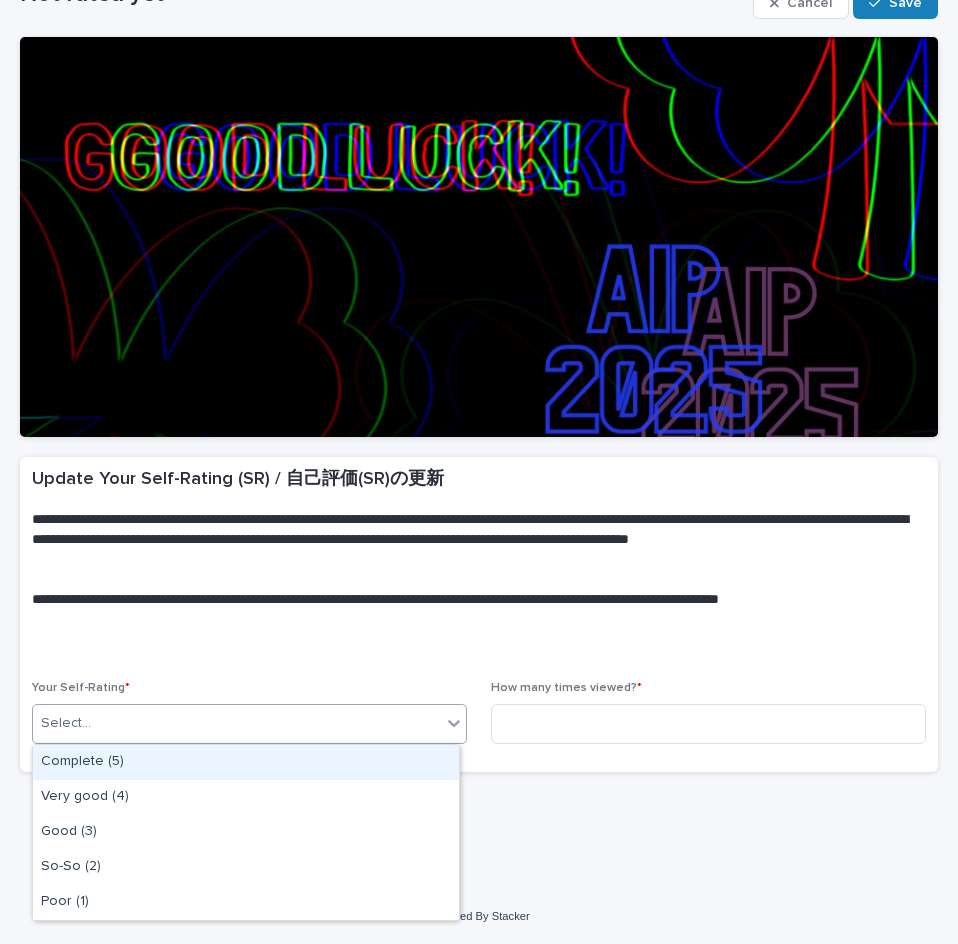 click on "Select..." at bounding box center [237, 723] 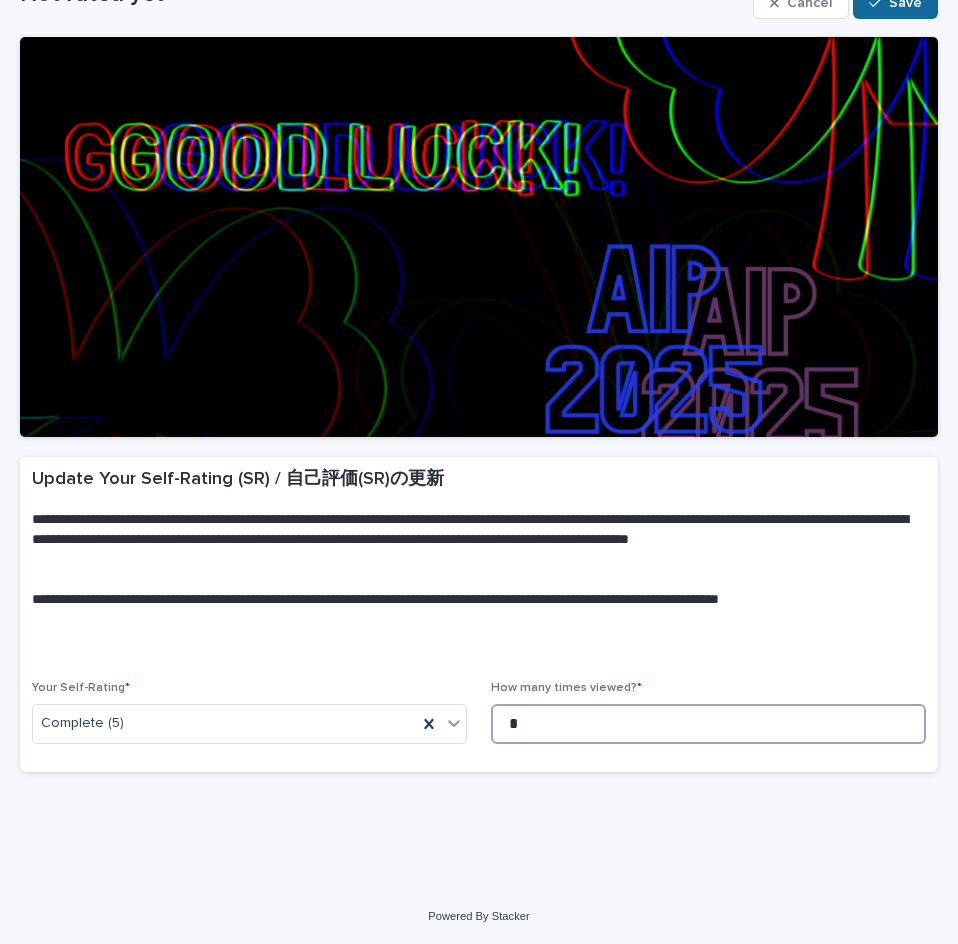 type on "*" 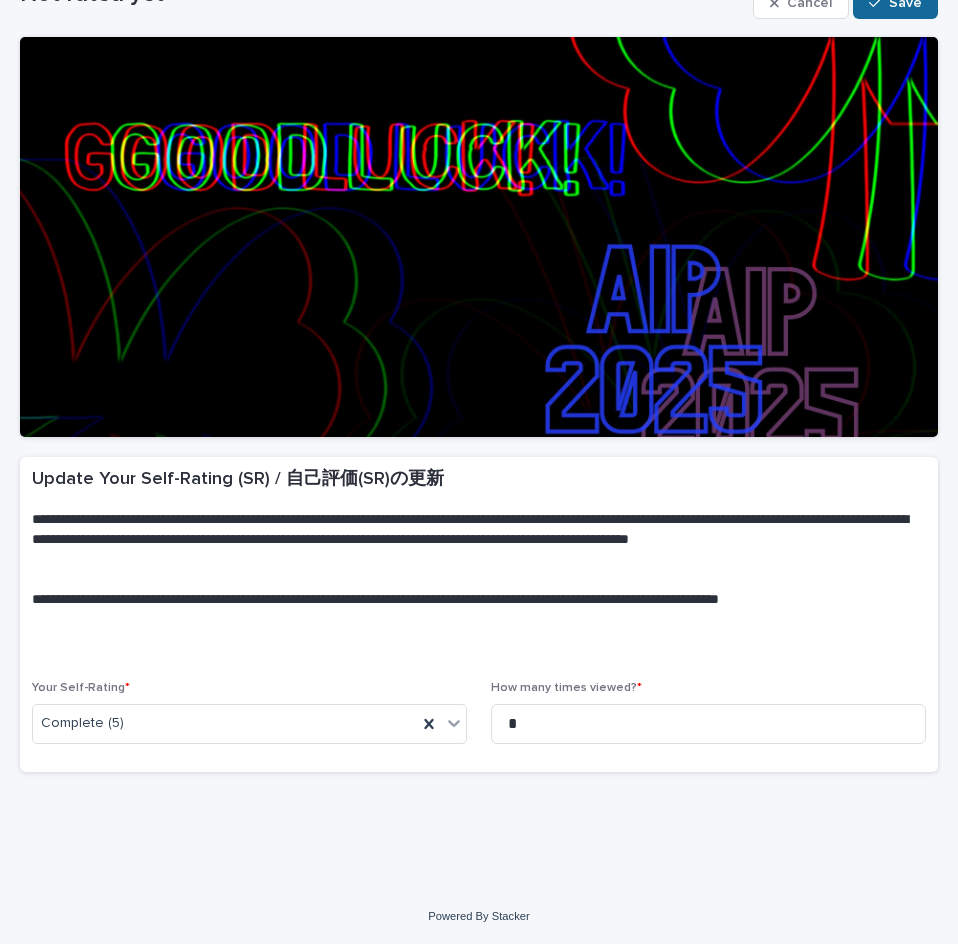 click on "Save" at bounding box center (905, 3) 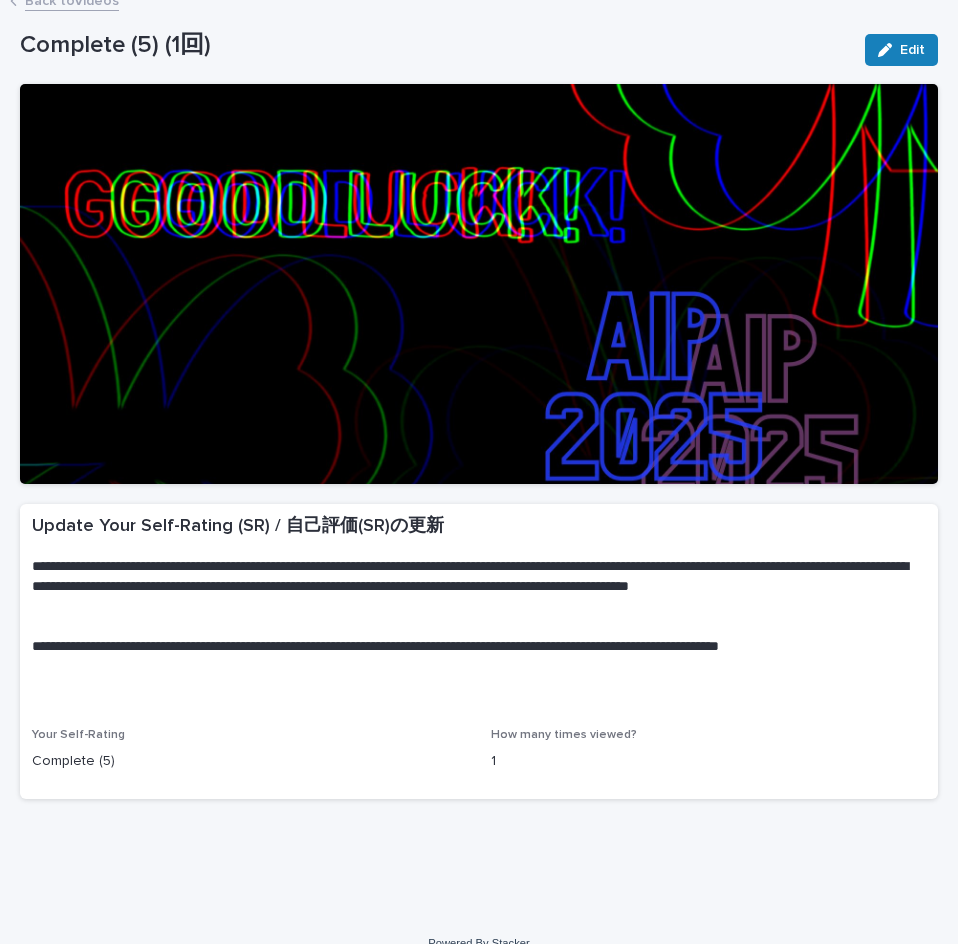 scroll, scrollTop: 0, scrollLeft: 0, axis: both 